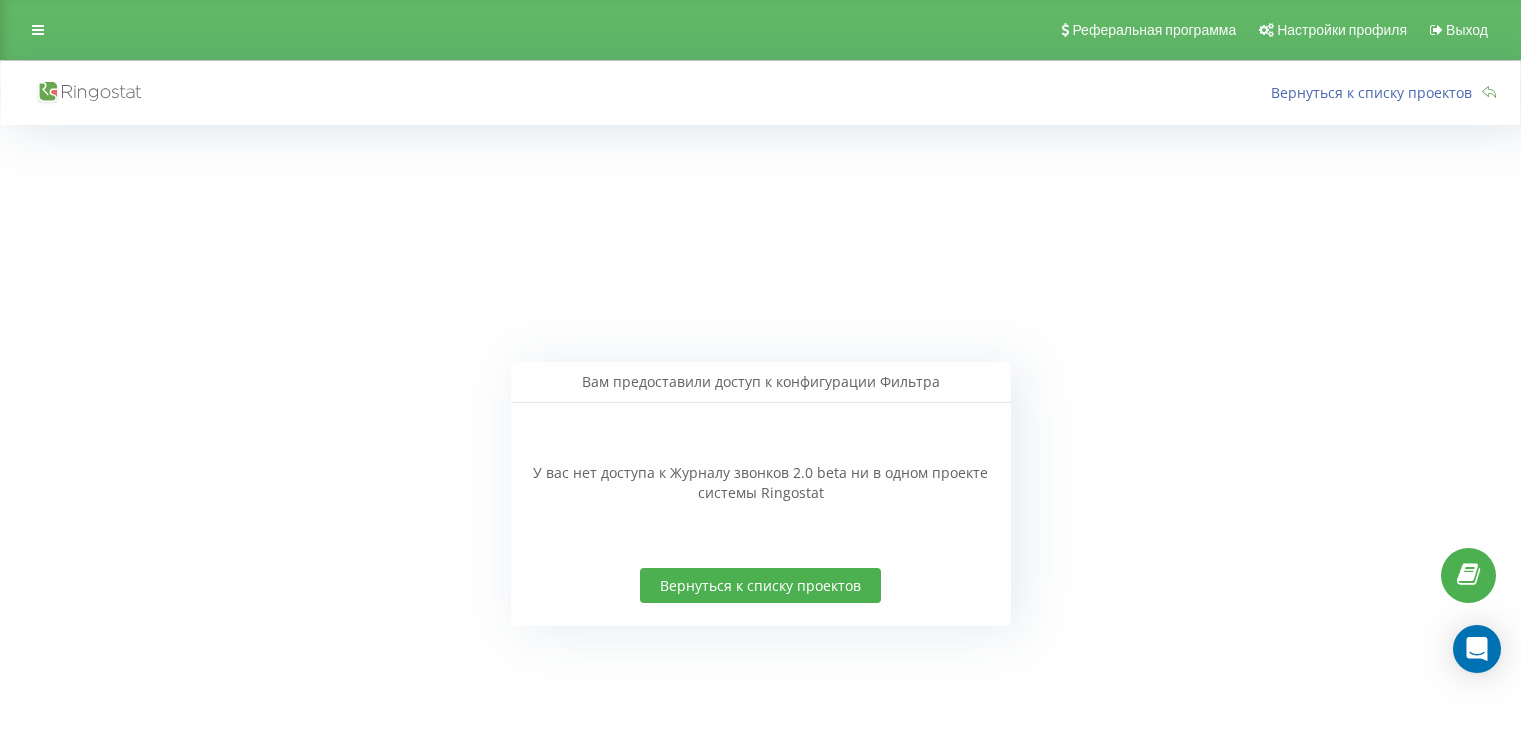 scroll, scrollTop: 0, scrollLeft: 0, axis: both 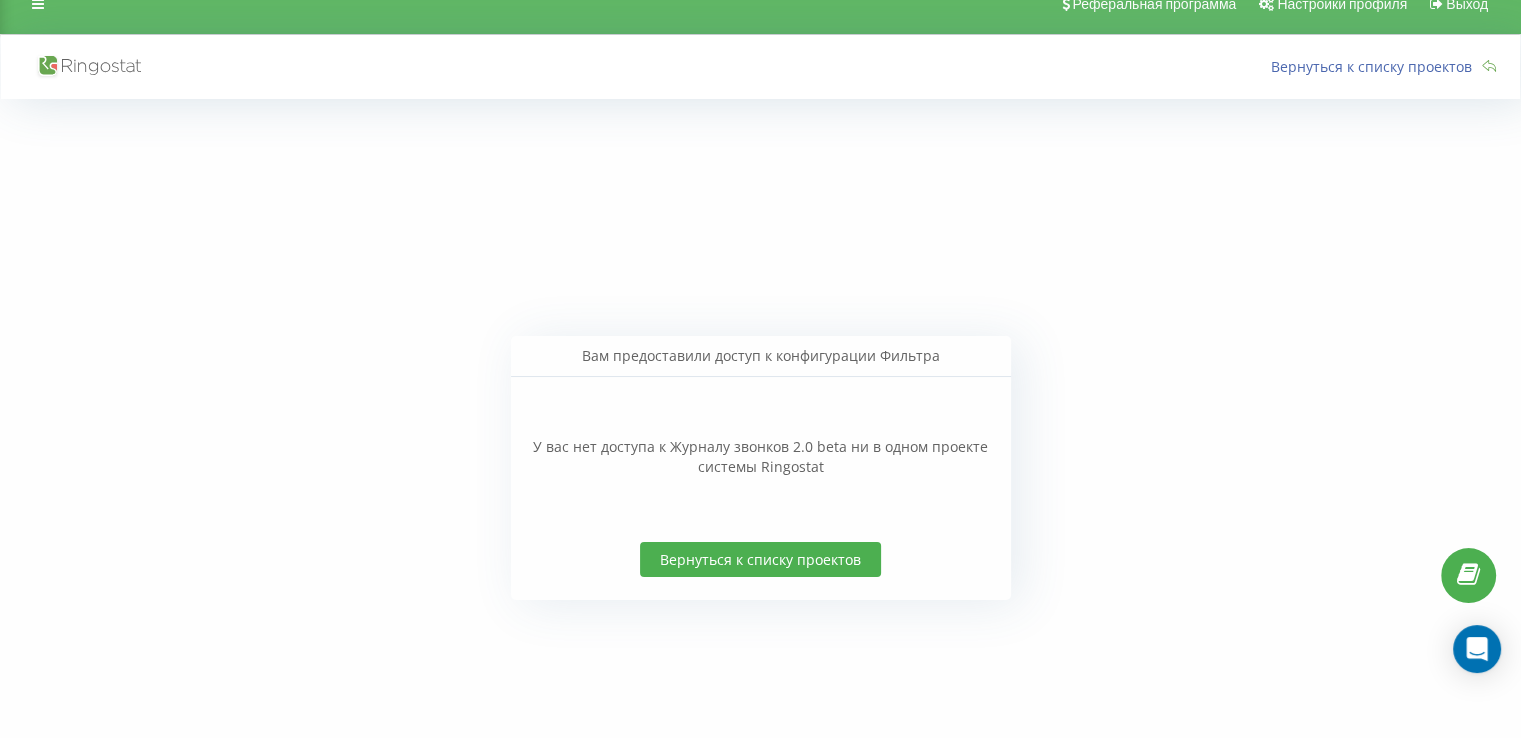 click on "Вернуться к списку проектов" at bounding box center (760, 559) 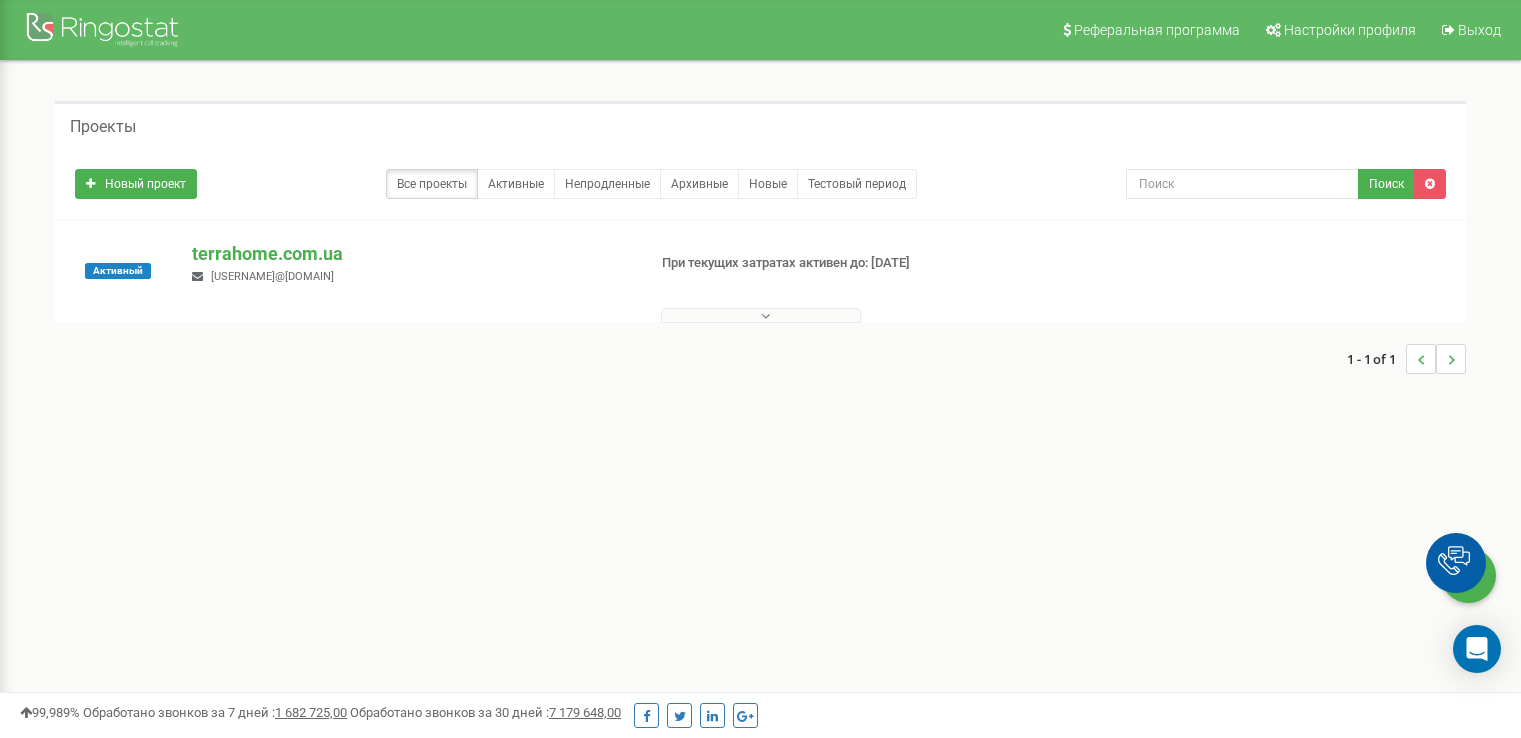 scroll, scrollTop: 0, scrollLeft: 0, axis: both 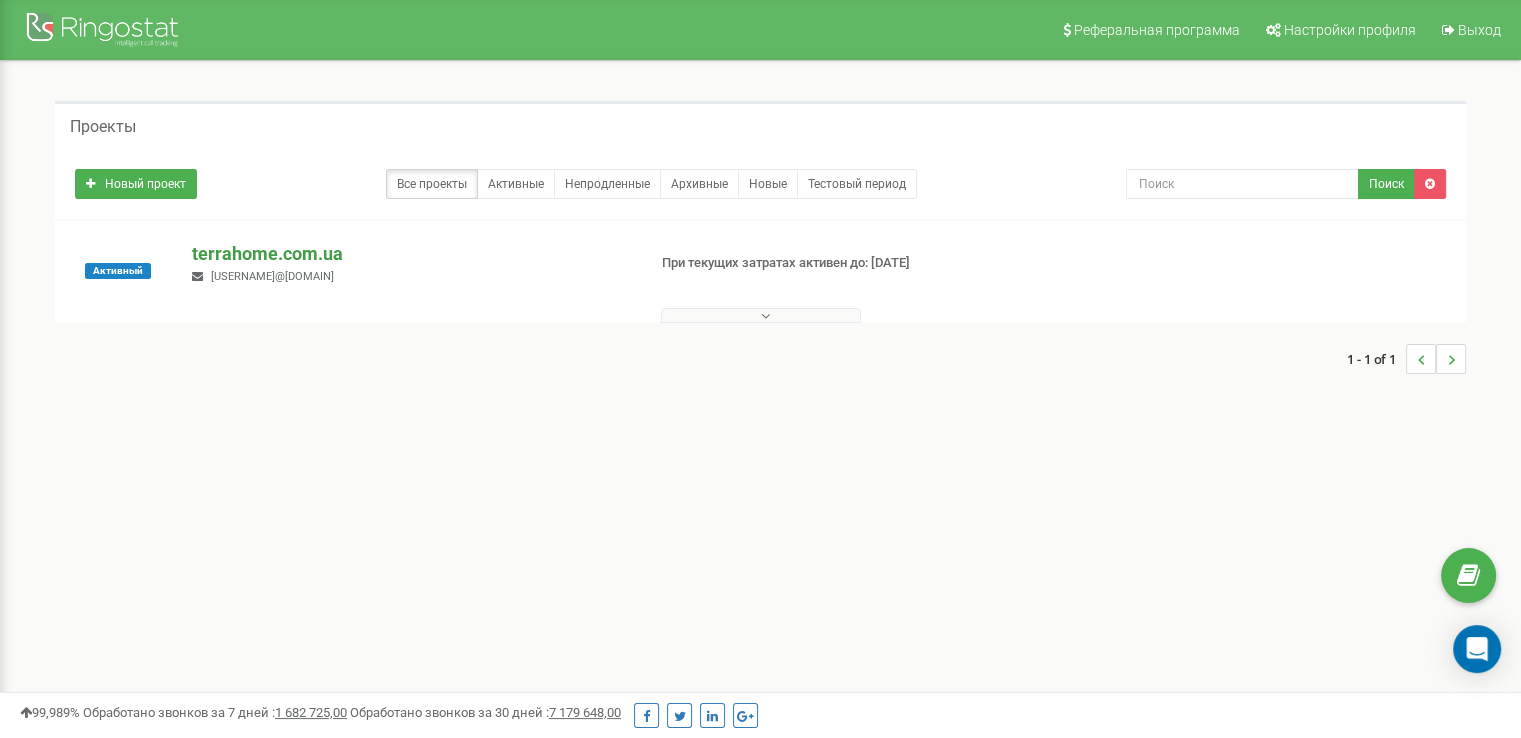 click on "terrahome.com.ua" at bounding box center (410, 254) 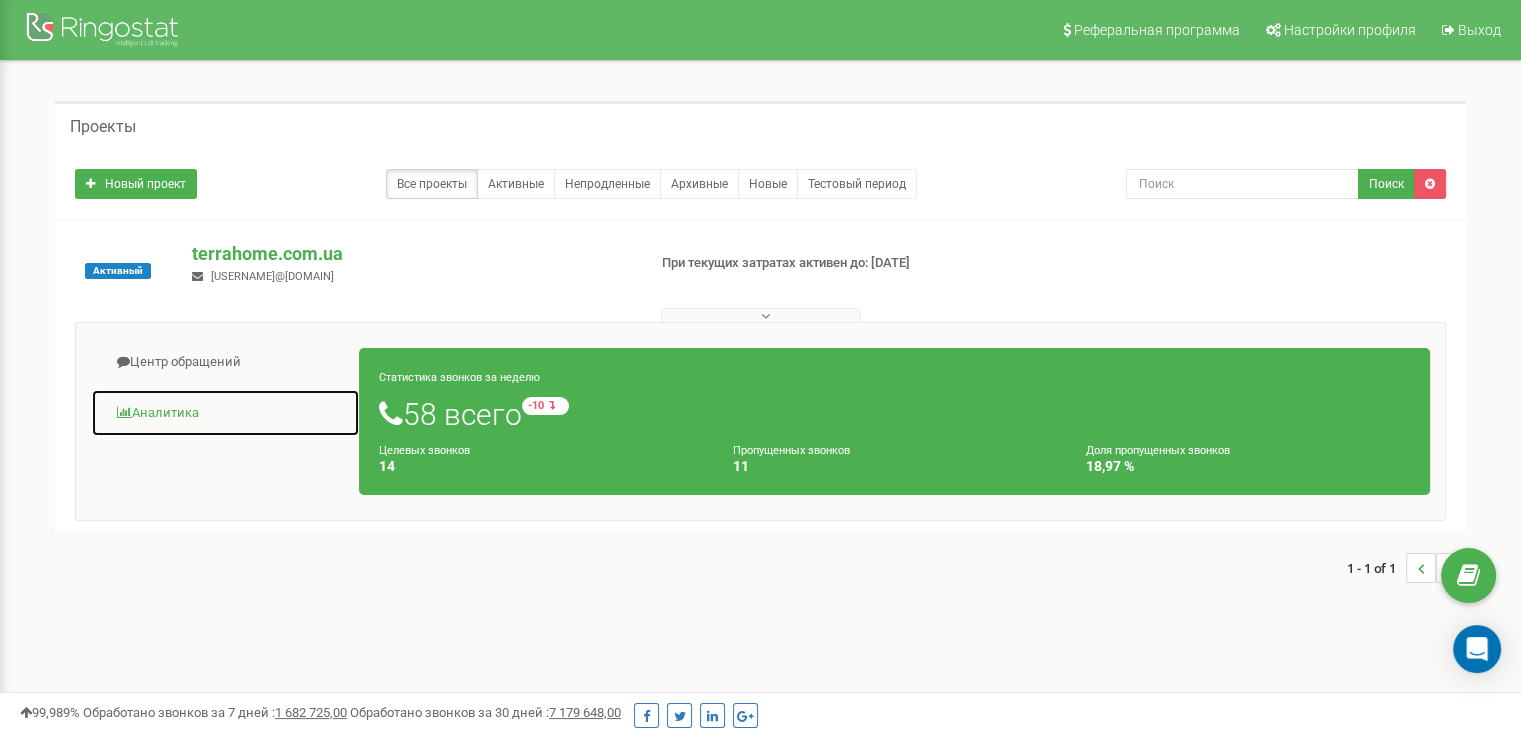click on "Аналитика" at bounding box center [225, 413] 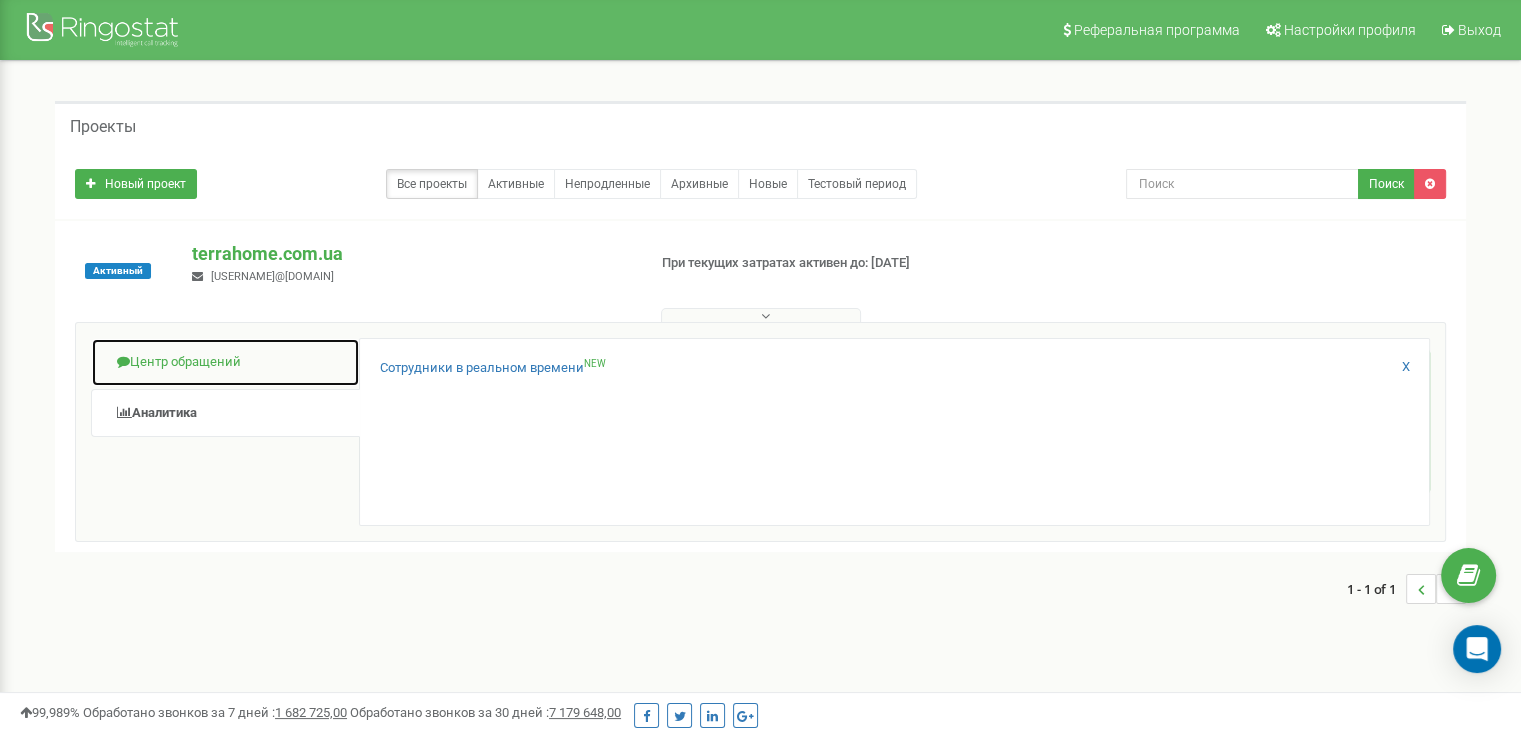 click on "Центр обращений" at bounding box center (225, 362) 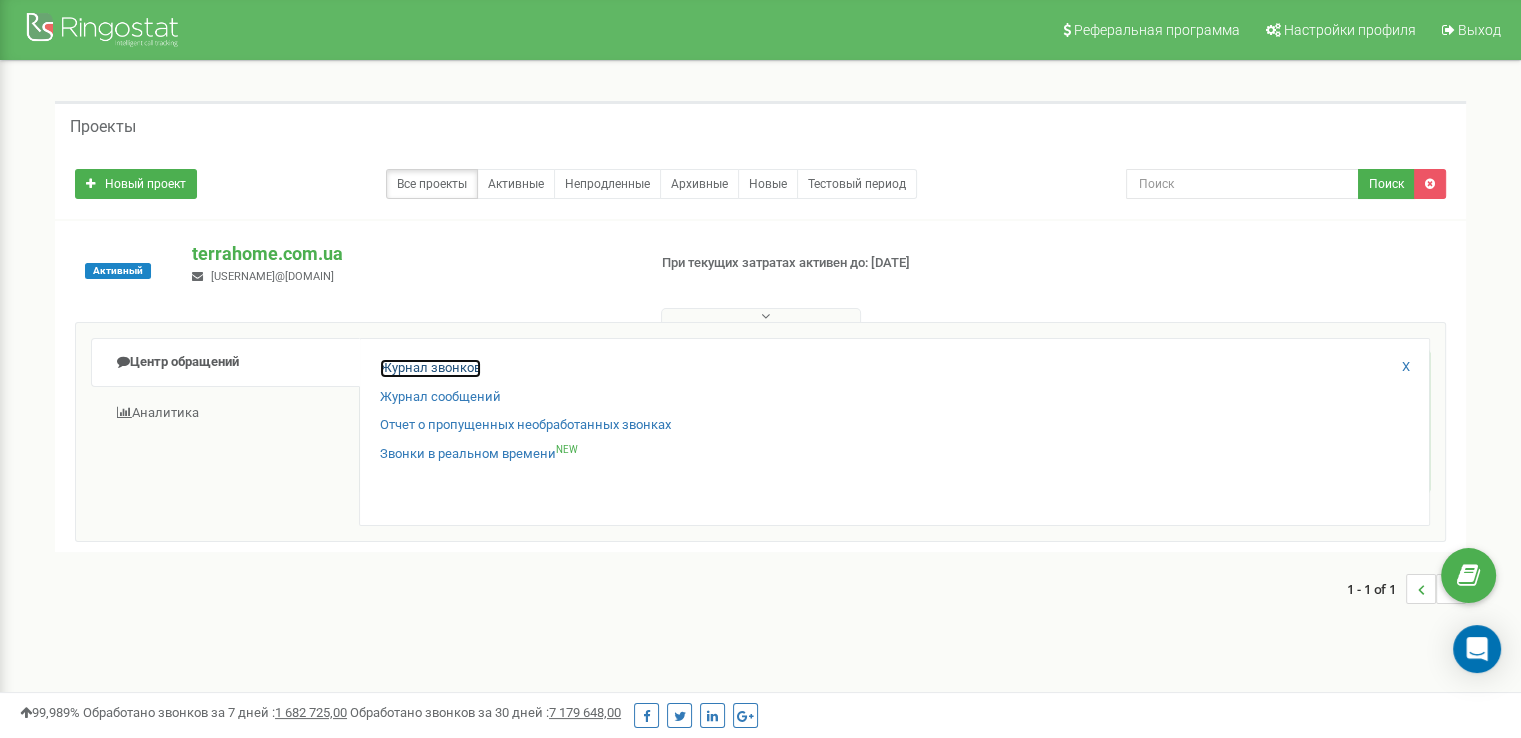 click on "Журнал звонков" at bounding box center (430, 368) 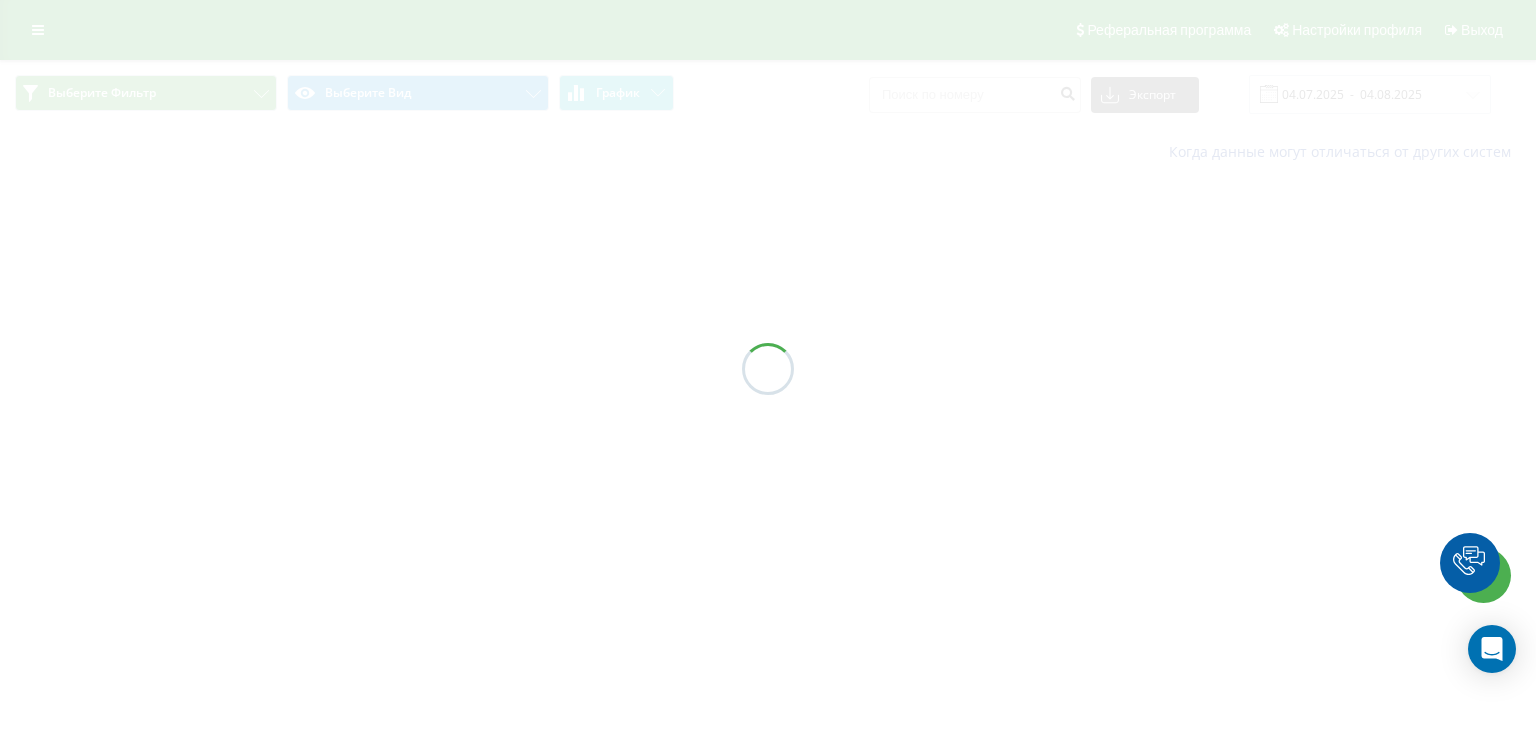 scroll, scrollTop: 0, scrollLeft: 0, axis: both 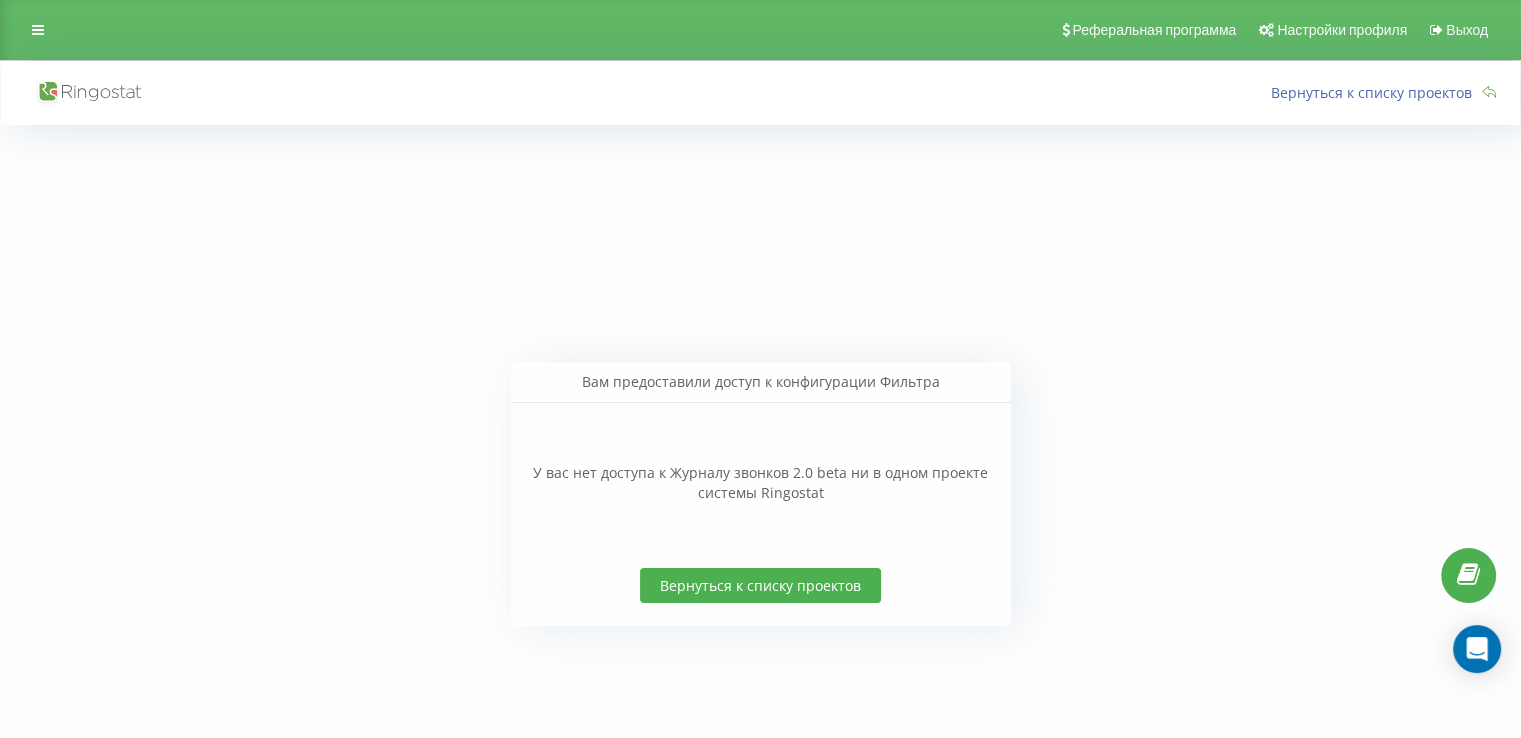 click on "Вам предоставили доступ к конфигурации Фильтра" at bounding box center (761, 382) 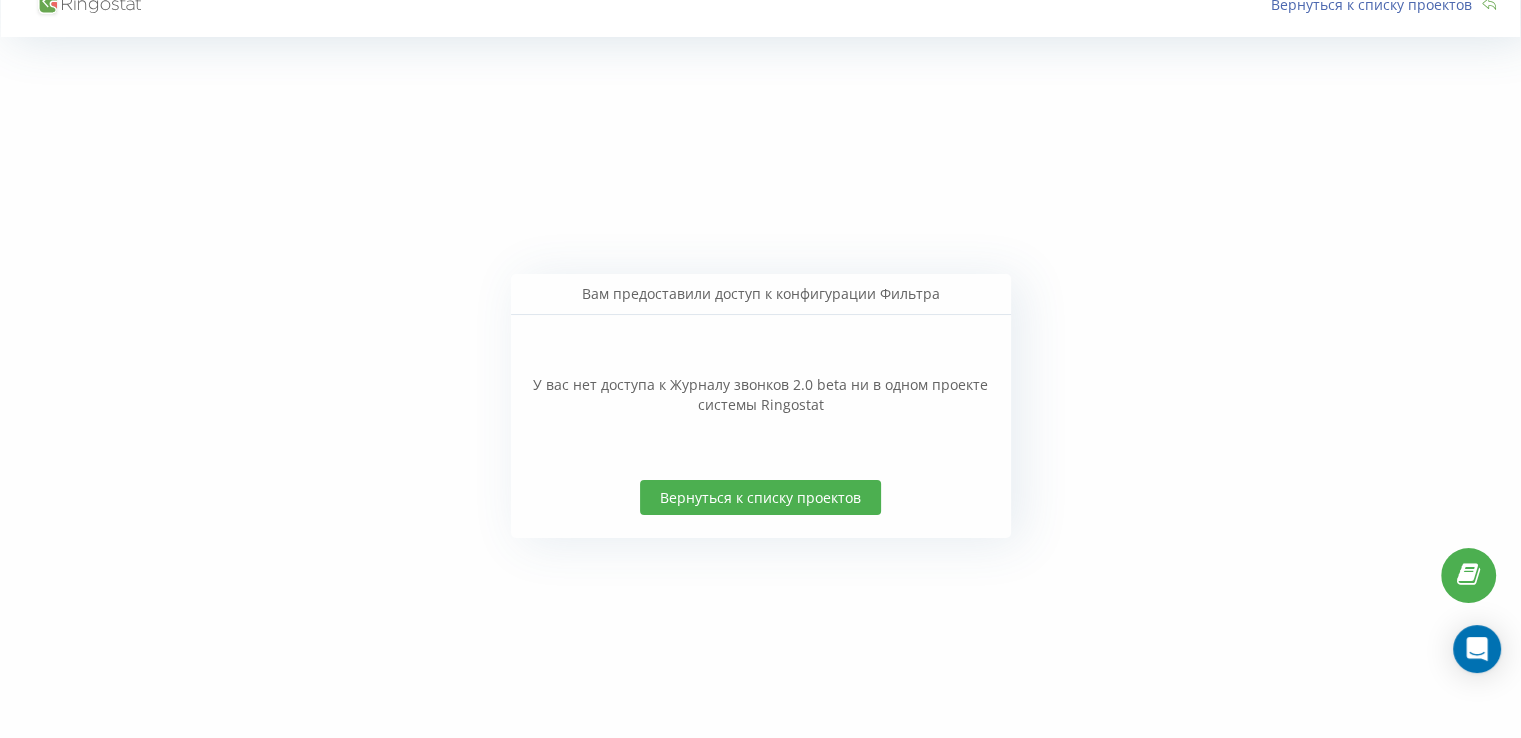 scroll, scrollTop: 26, scrollLeft: 0, axis: vertical 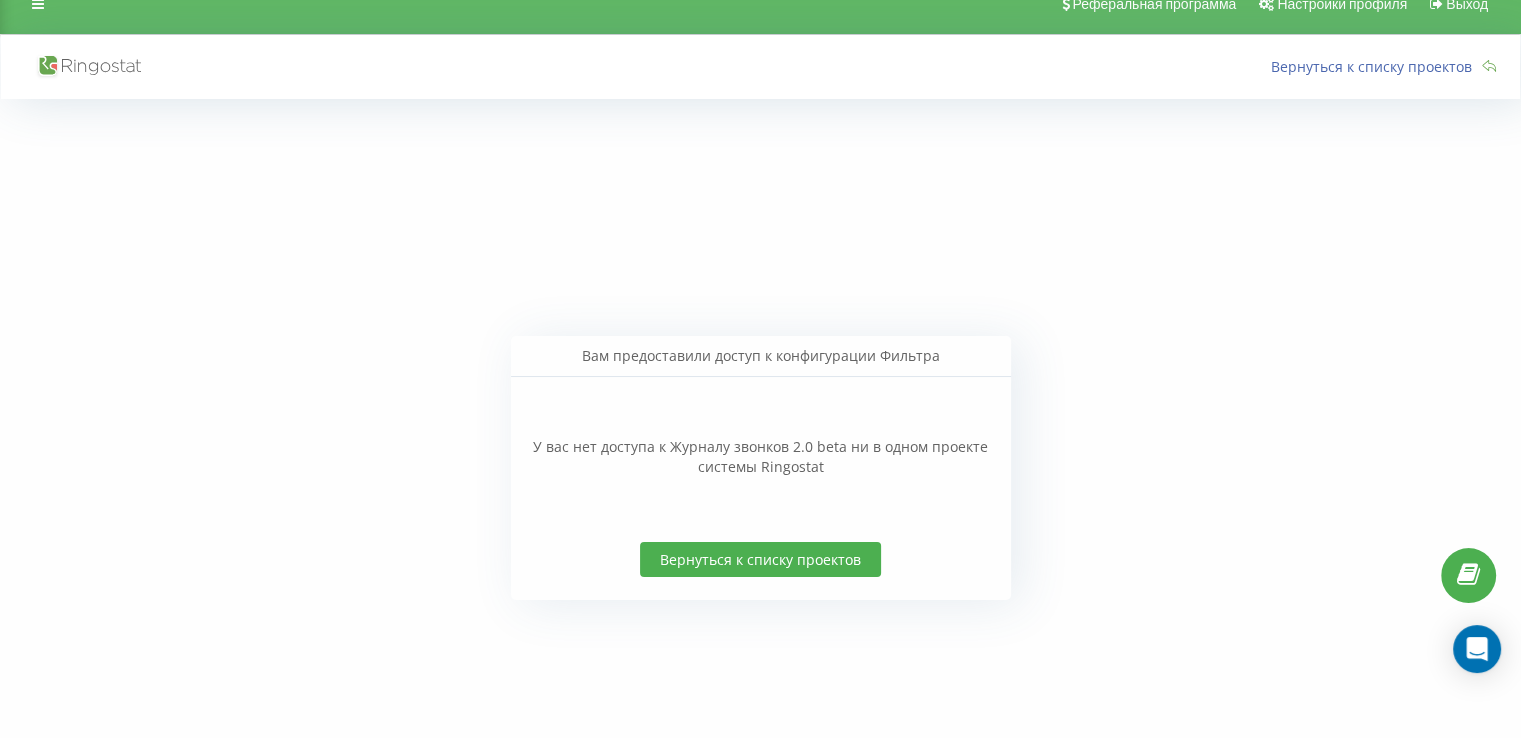 click on "Вам предоставили доступ к конфигурации Фильтра" at bounding box center (761, 356) 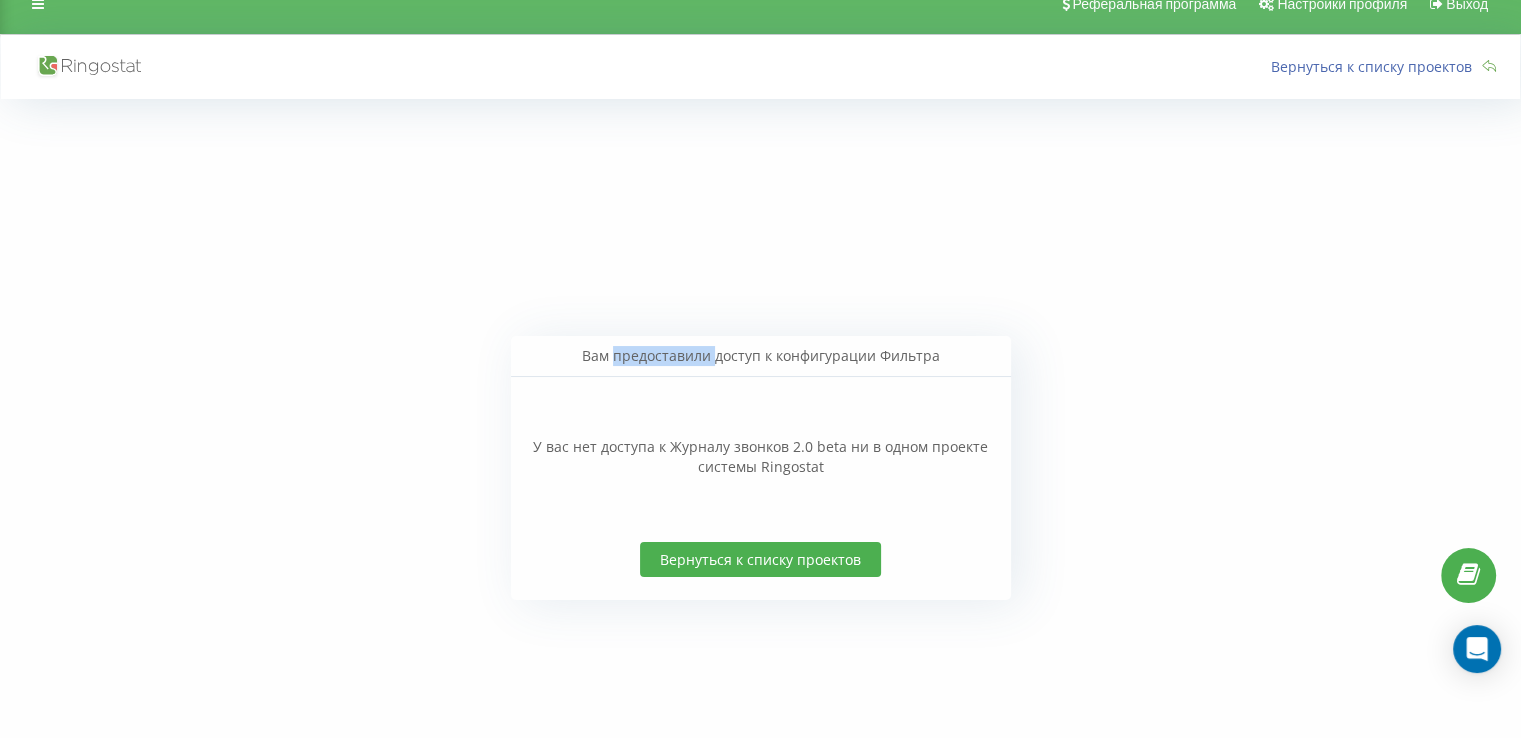 click on "Вам предоставили доступ к конфигурации Фильтра" at bounding box center [761, 356] 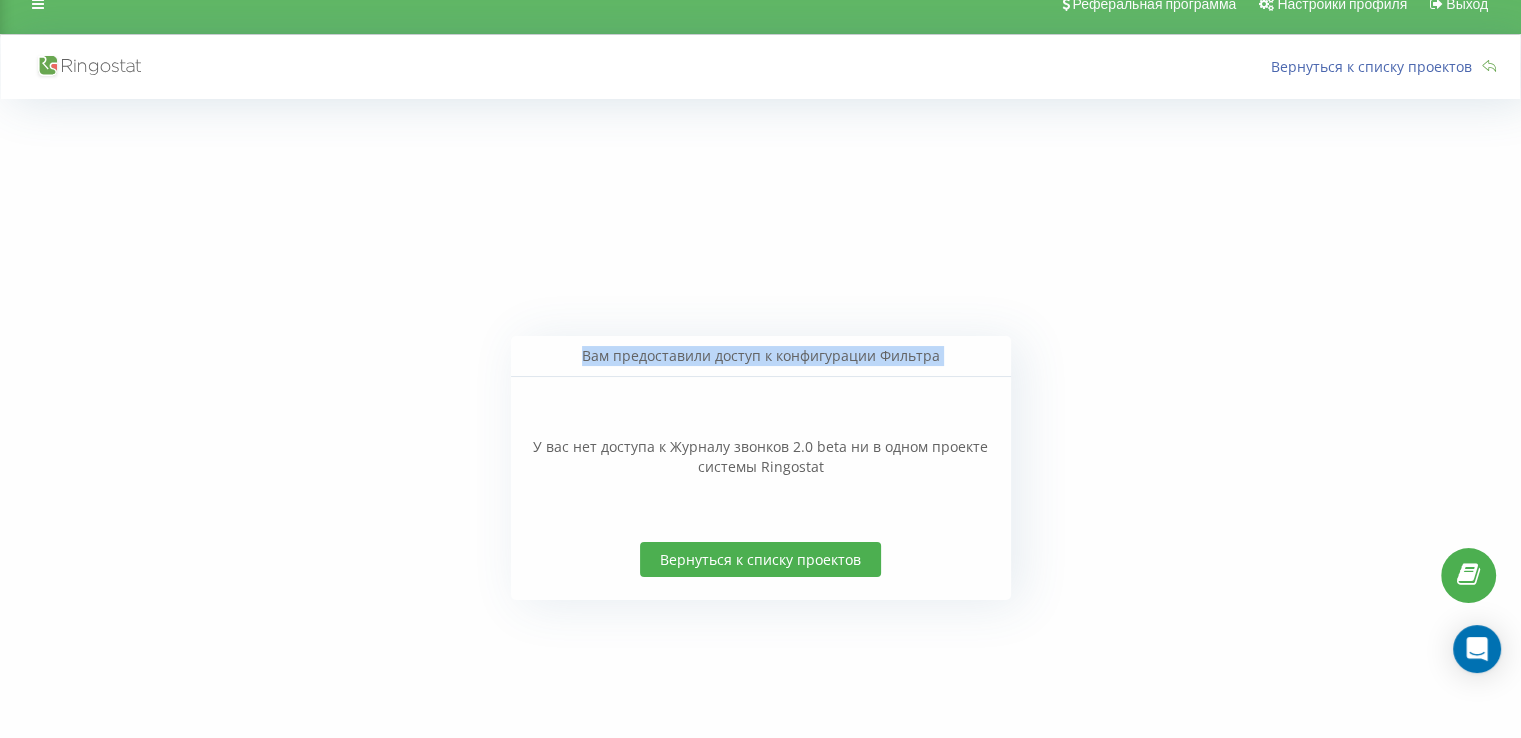 click on "Вам предоставили доступ к конфигурации Фильтра" at bounding box center [761, 356] 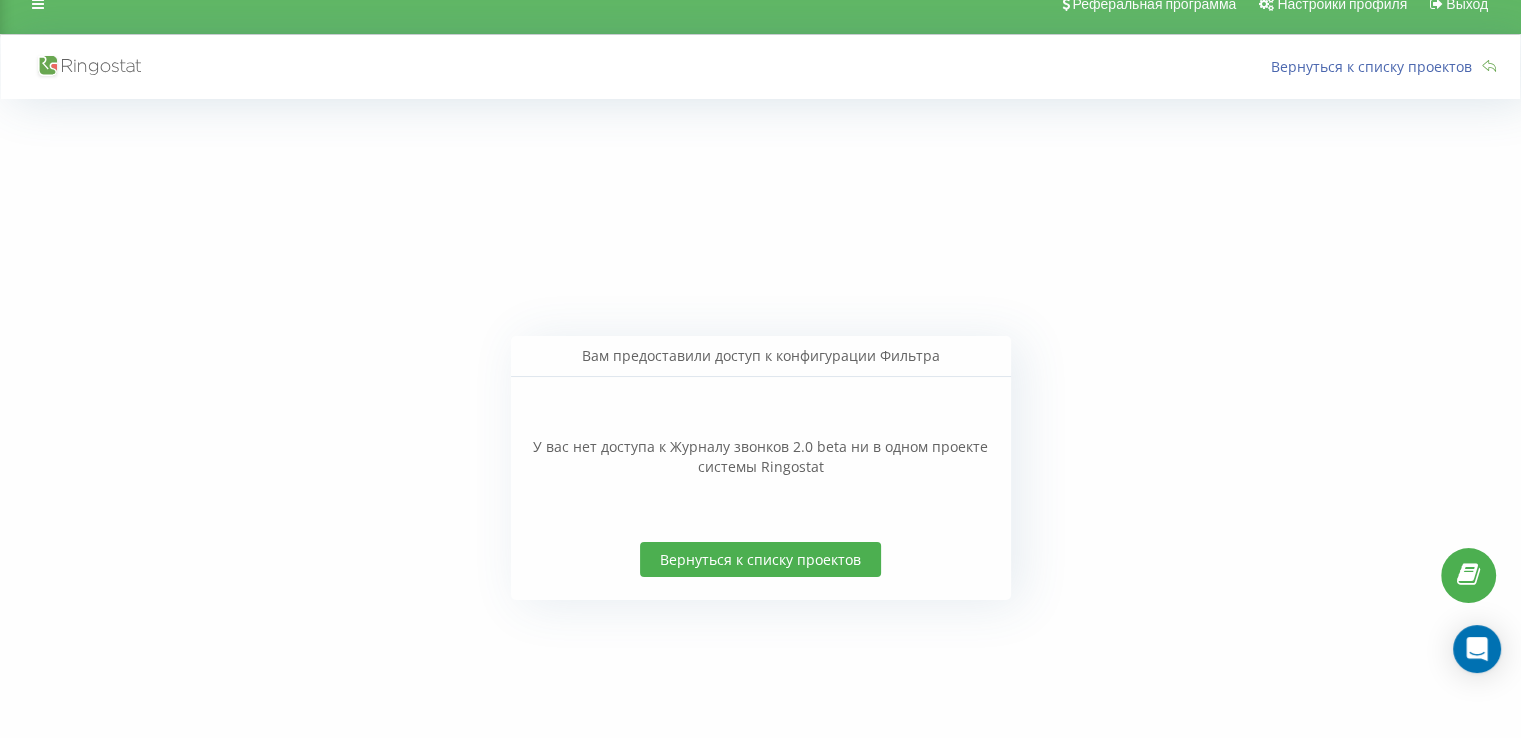 drag, startPoint x: 1237, startPoint y: 393, endPoint x: 1220, endPoint y: 389, distance: 17.464249 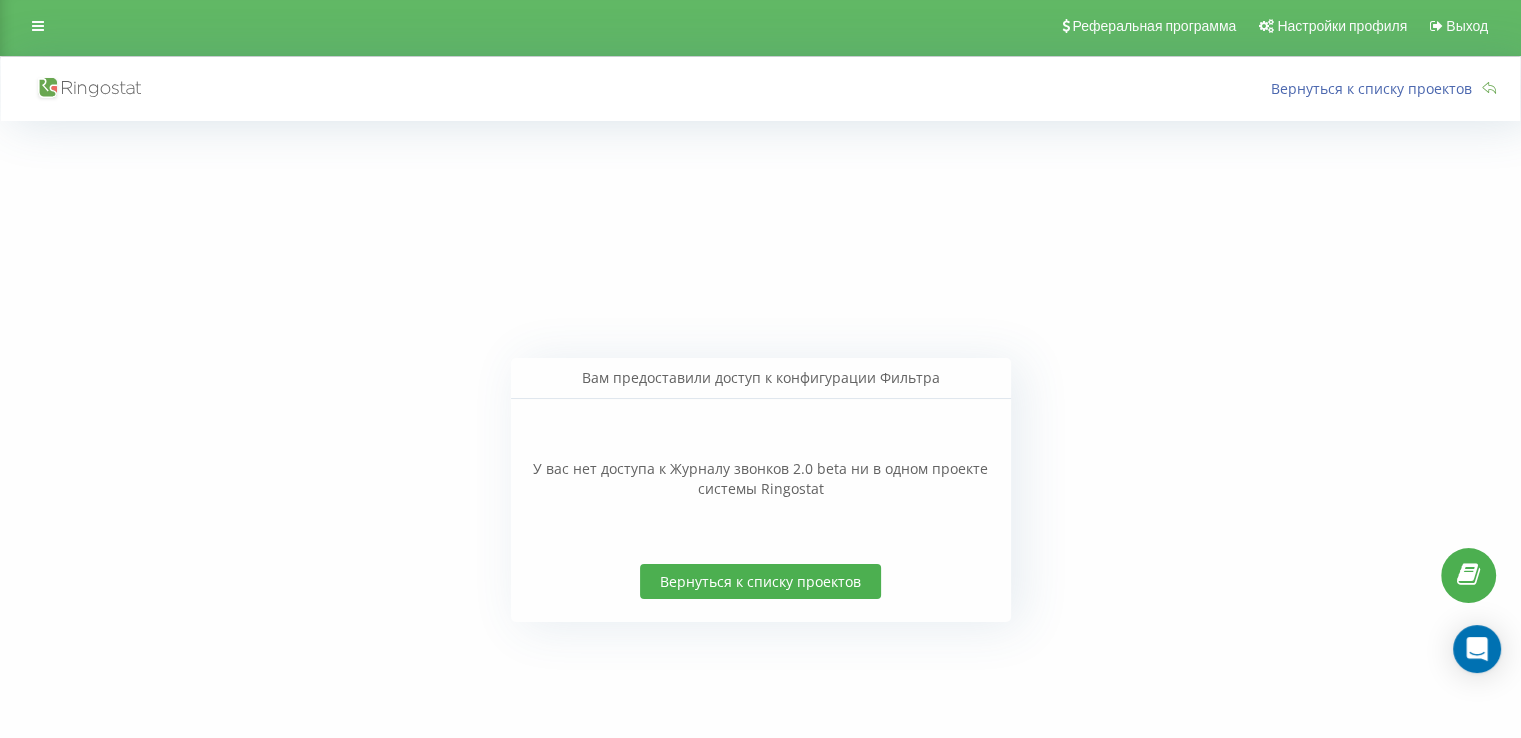 scroll, scrollTop: 0, scrollLeft: 0, axis: both 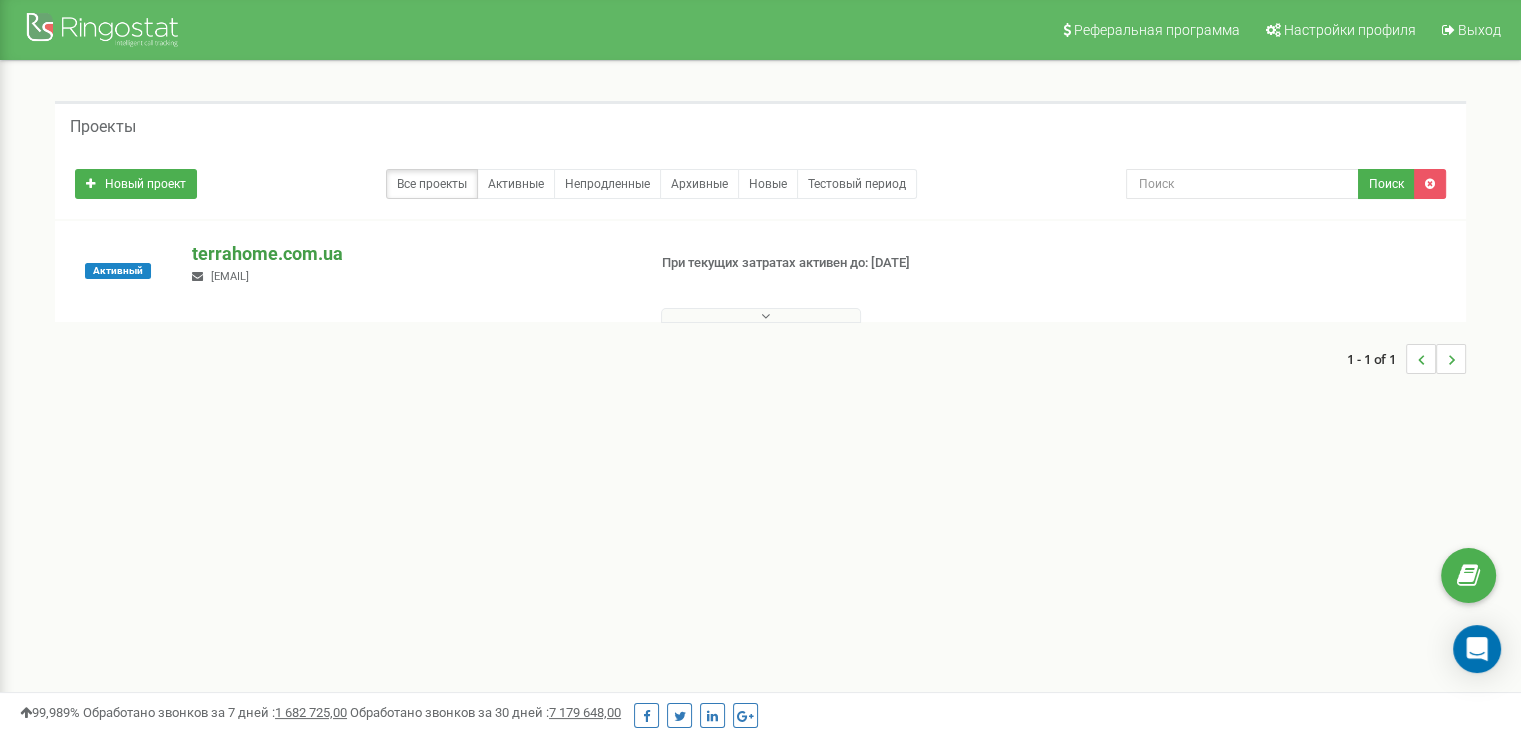 click on "terrahome.com.ua" at bounding box center [410, 254] 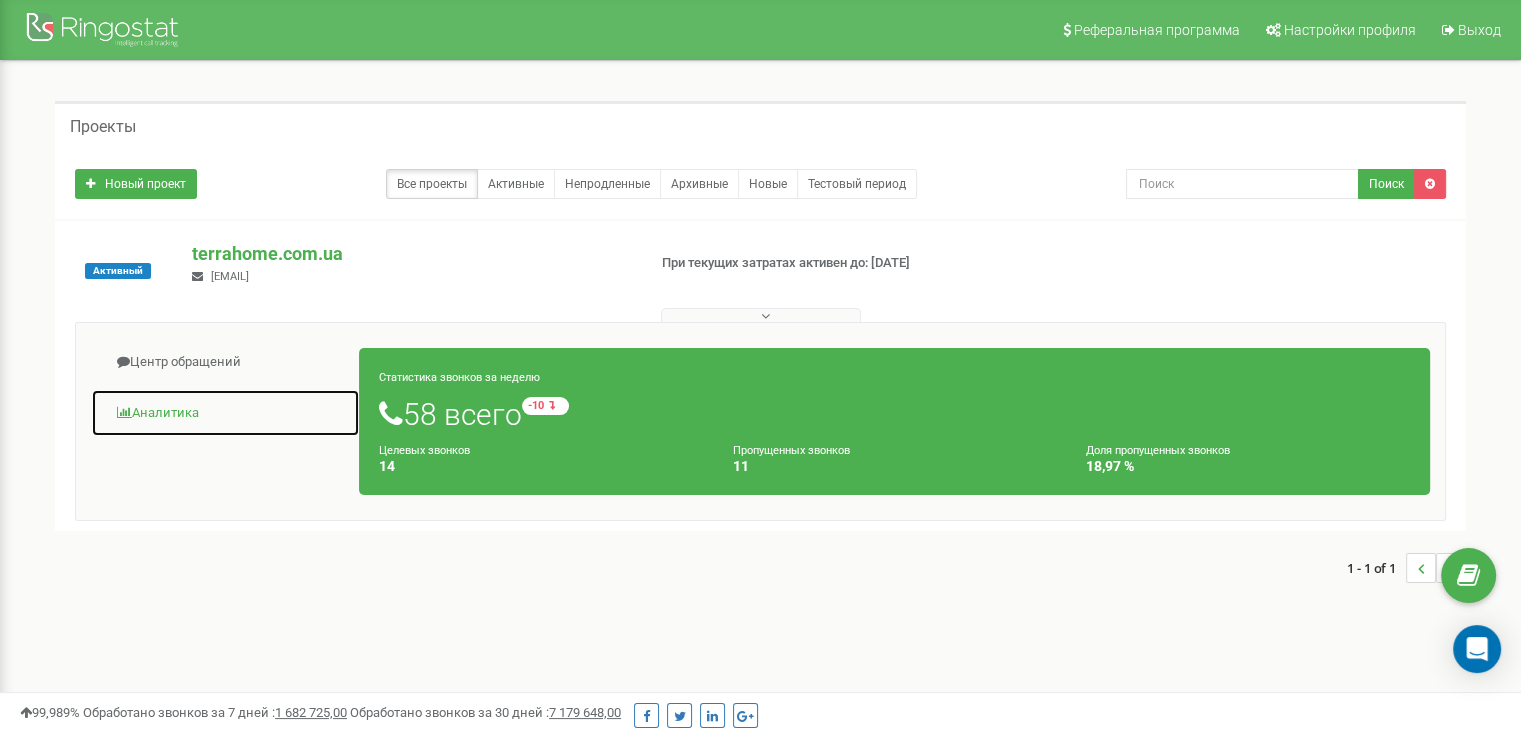 click on "Аналитика" at bounding box center (225, 413) 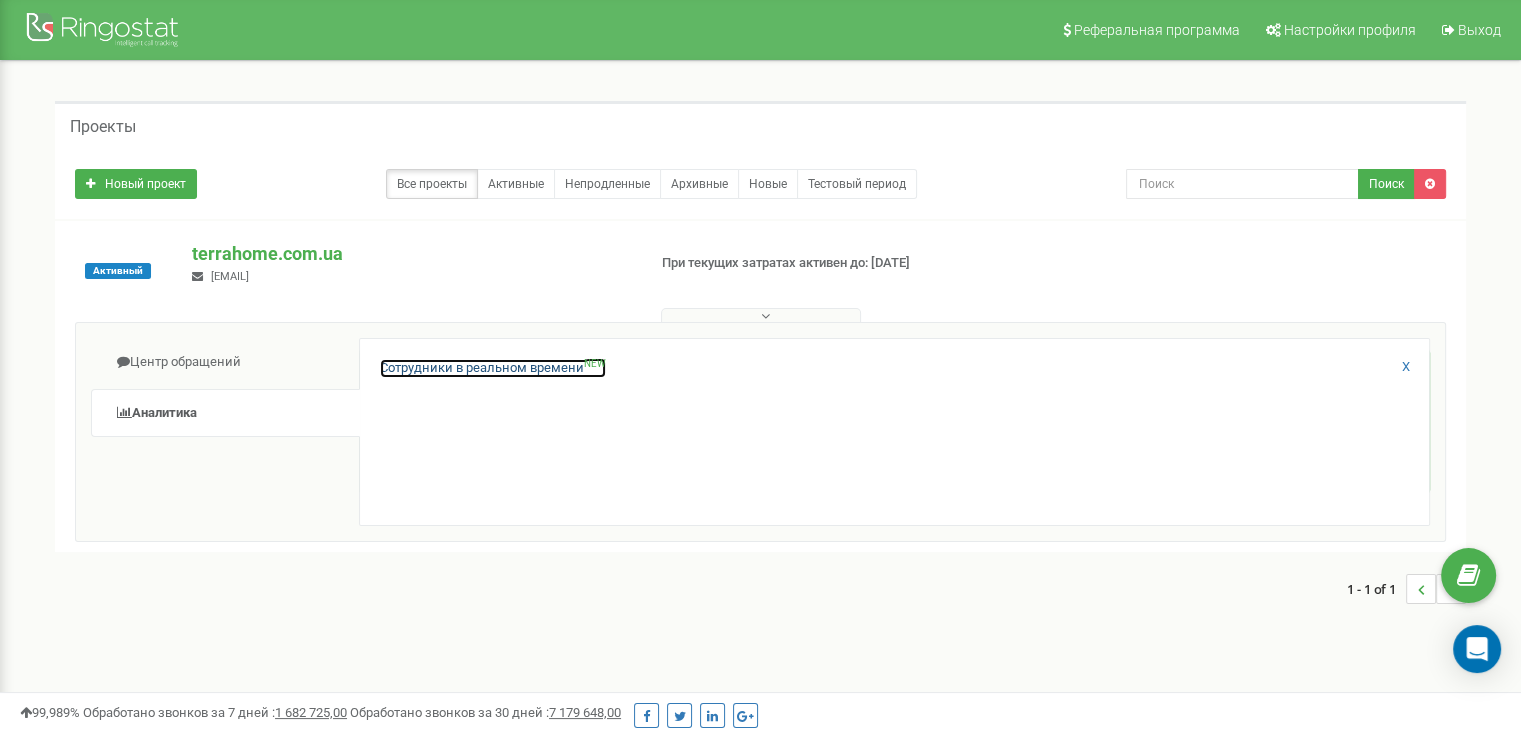 click on "Сотрудники в реальном времени  NEW" at bounding box center (493, 368) 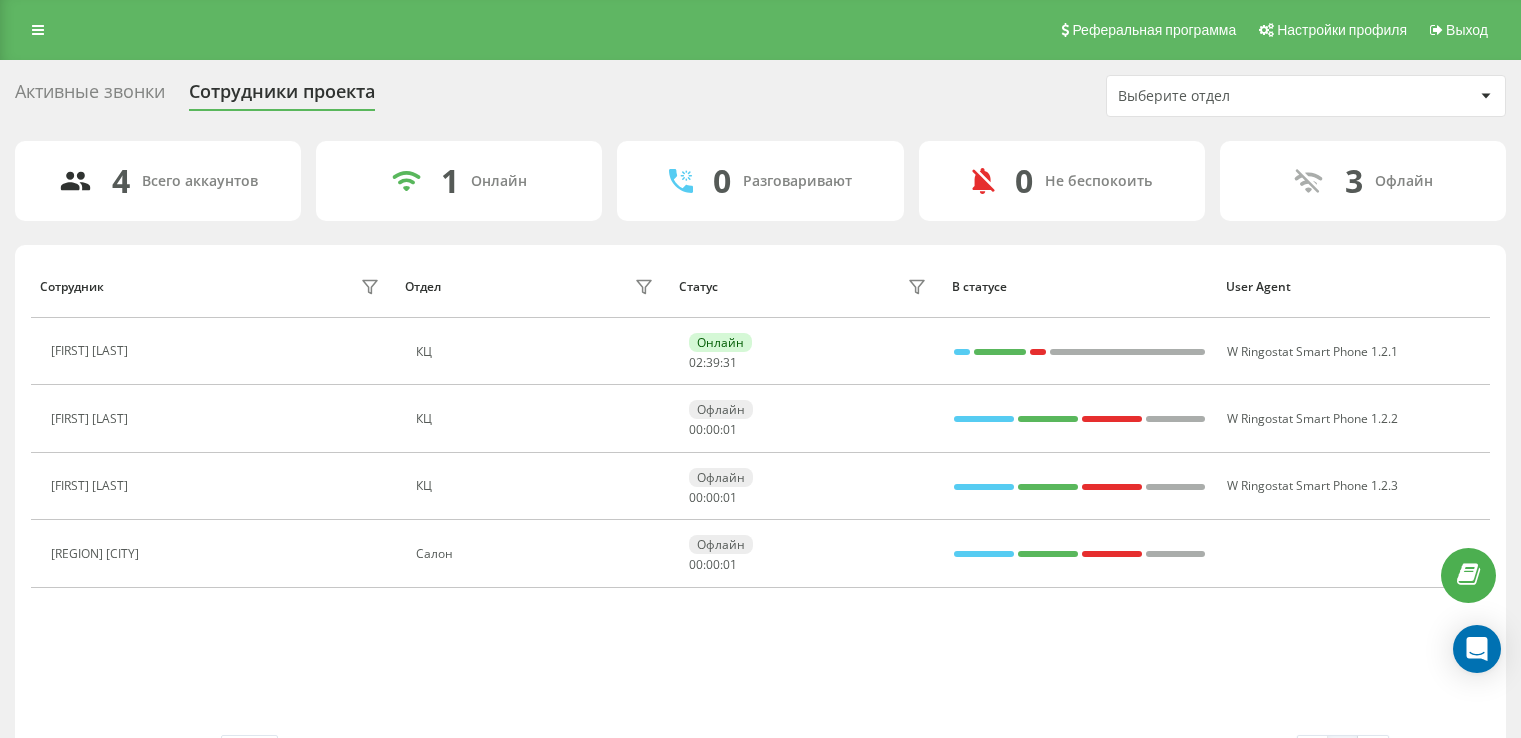 scroll, scrollTop: 0, scrollLeft: 0, axis: both 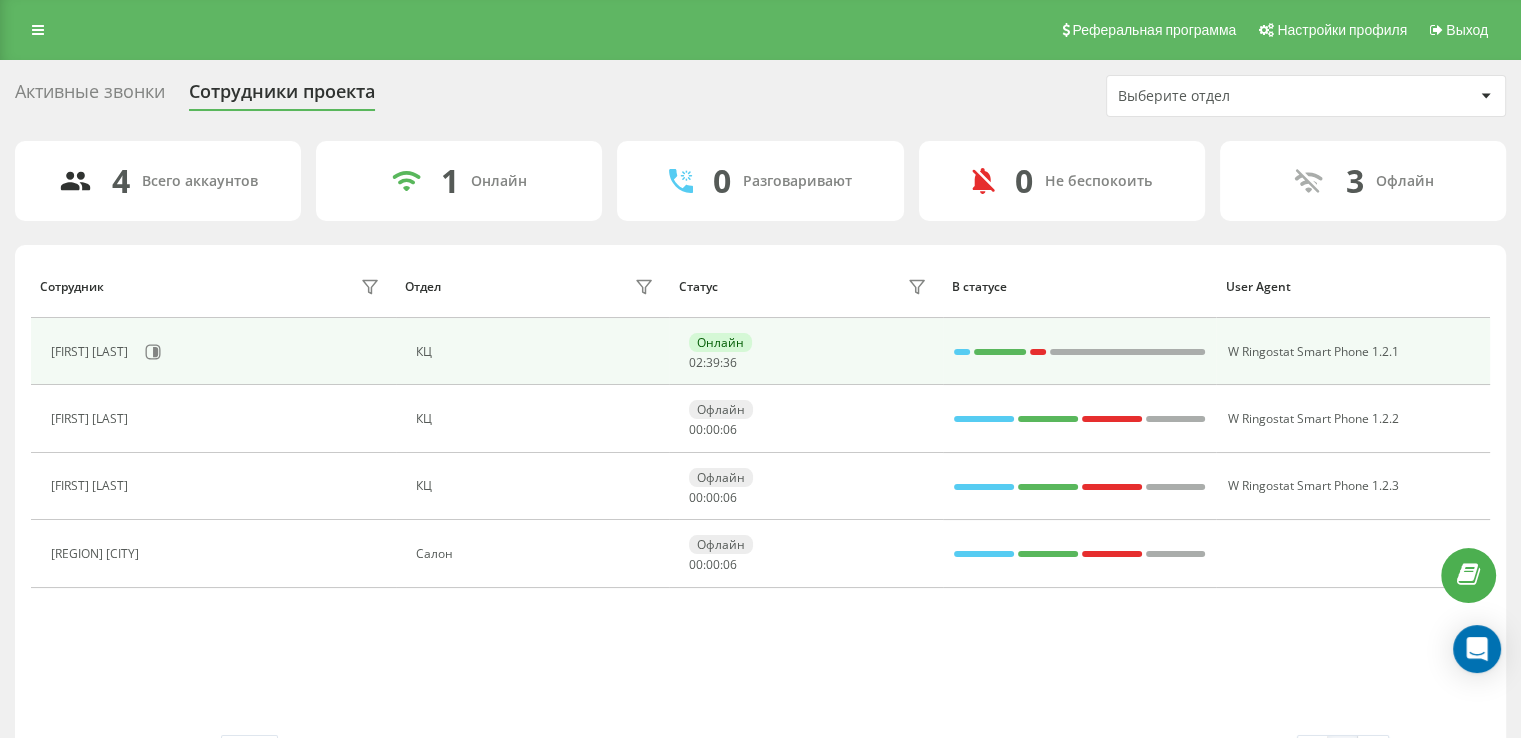 click on "Тетяна Крикун" at bounding box center [92, 352] 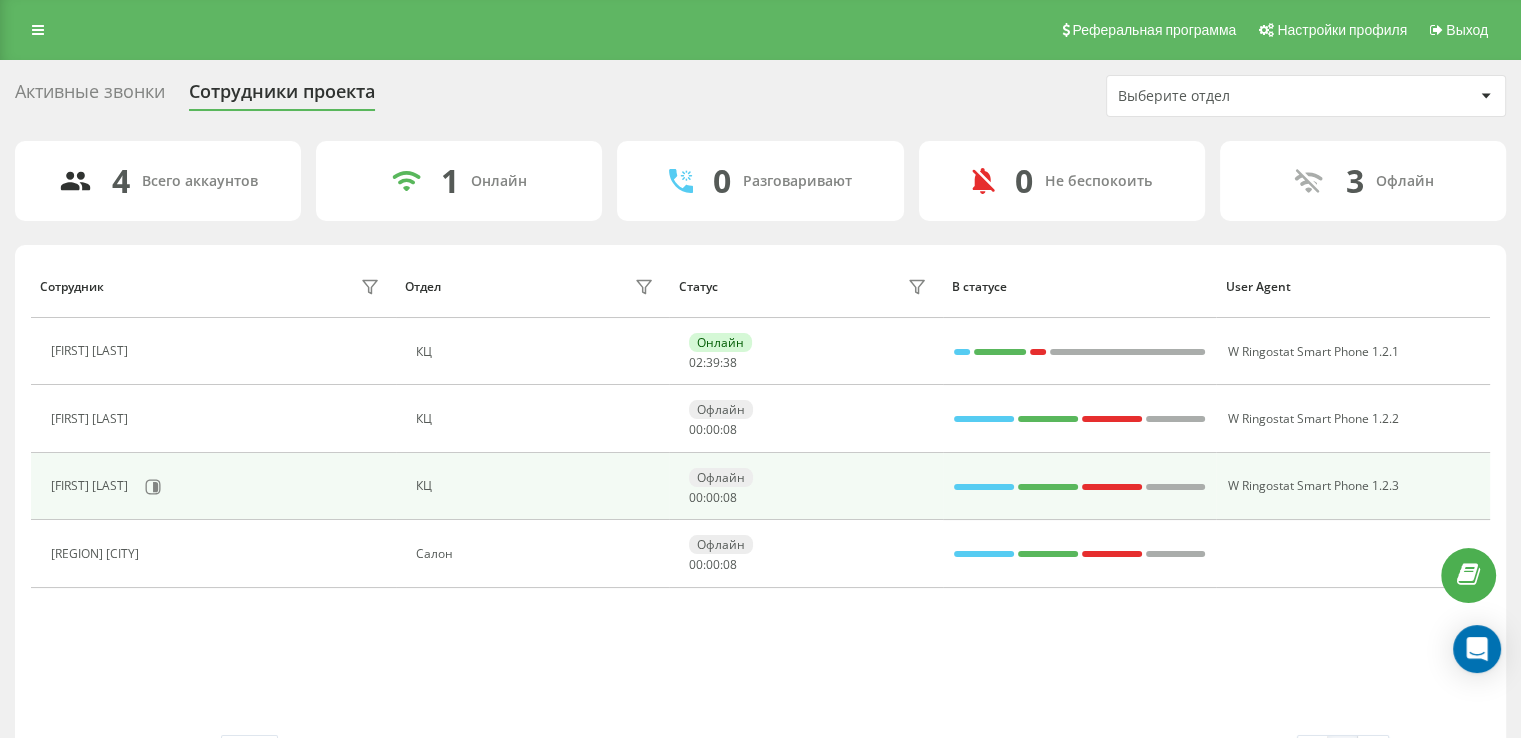 click on "Владислава Савицька" at bounding box center (92, 486) 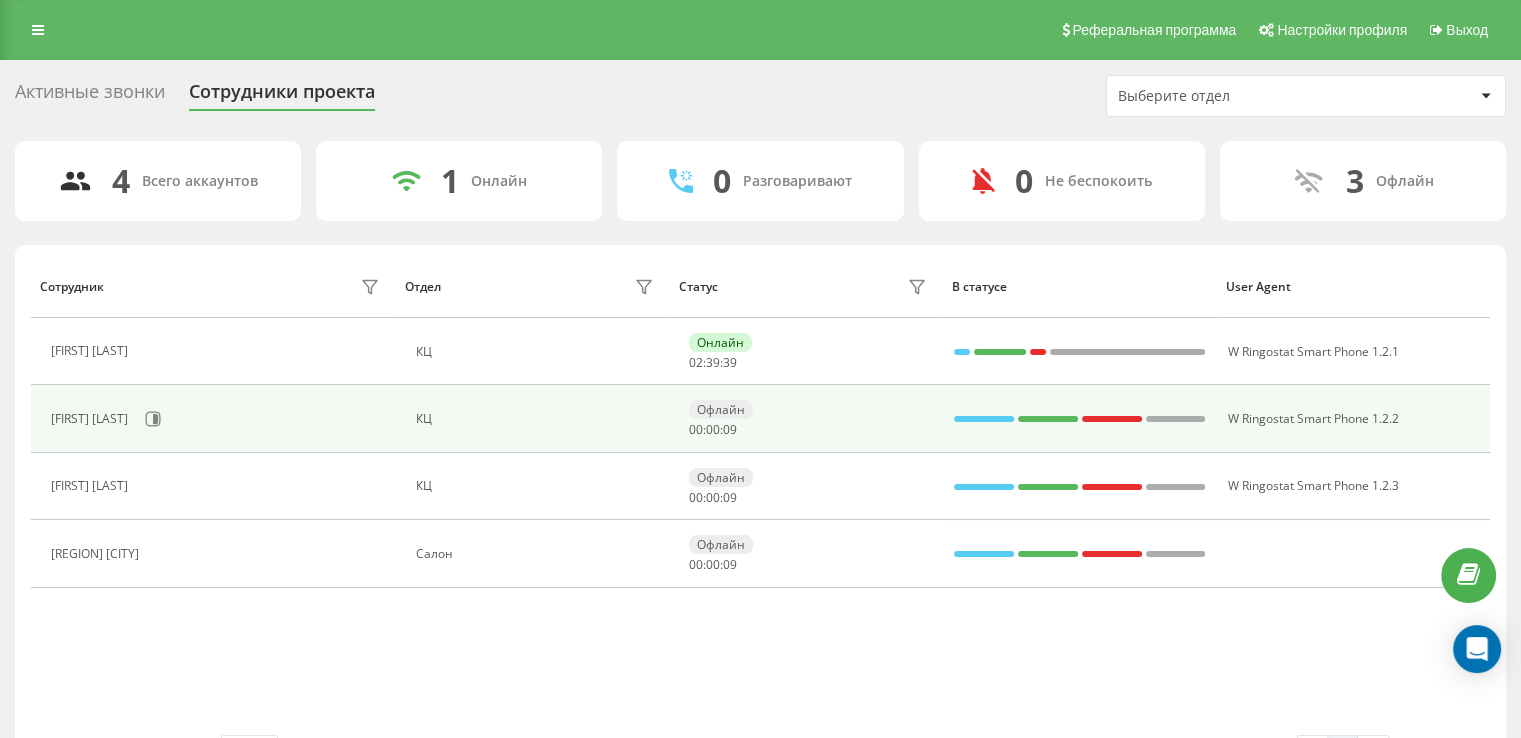 click on "Наталя Лавриненко" at bounding box center (92, 419) 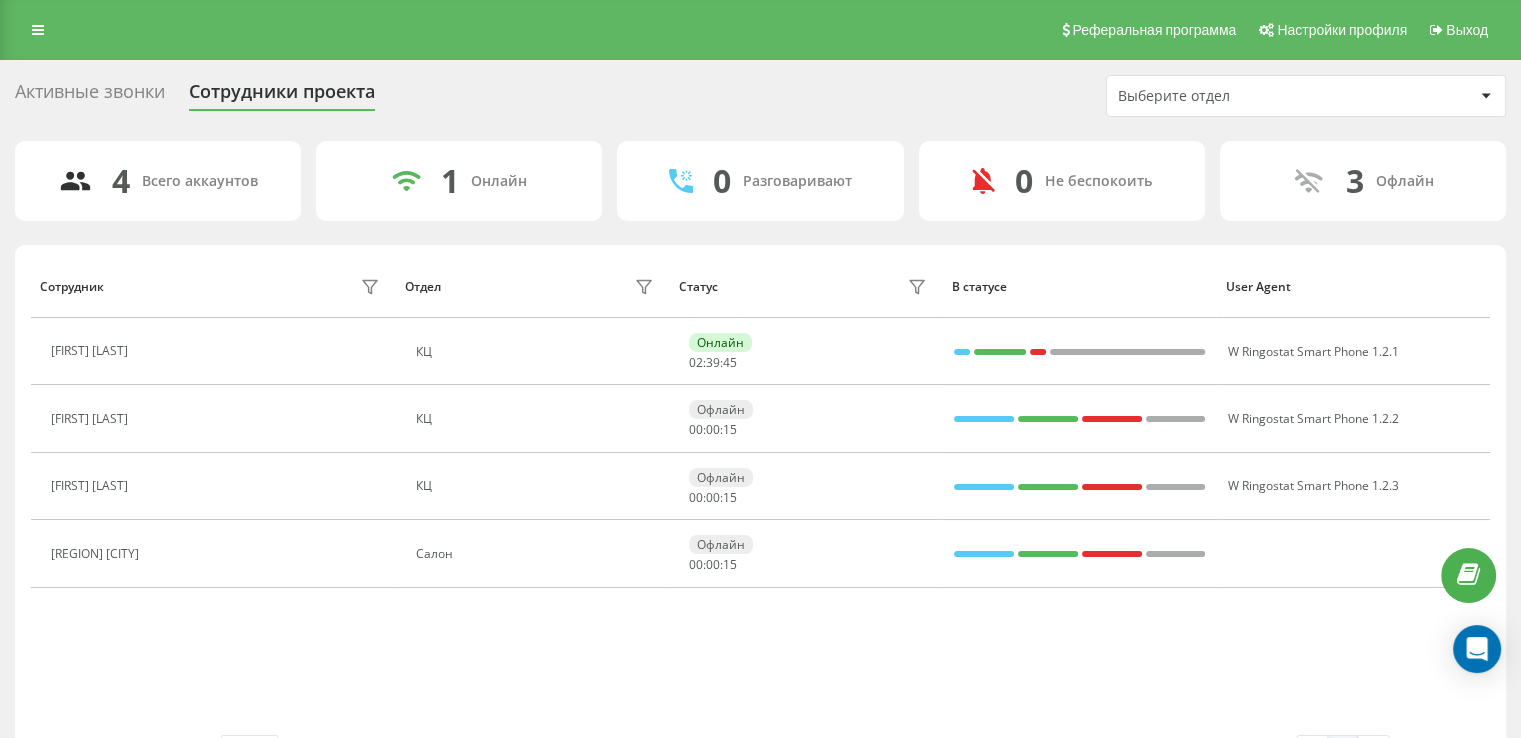 click on "Активные звонки" at bounding box center [90, 96] 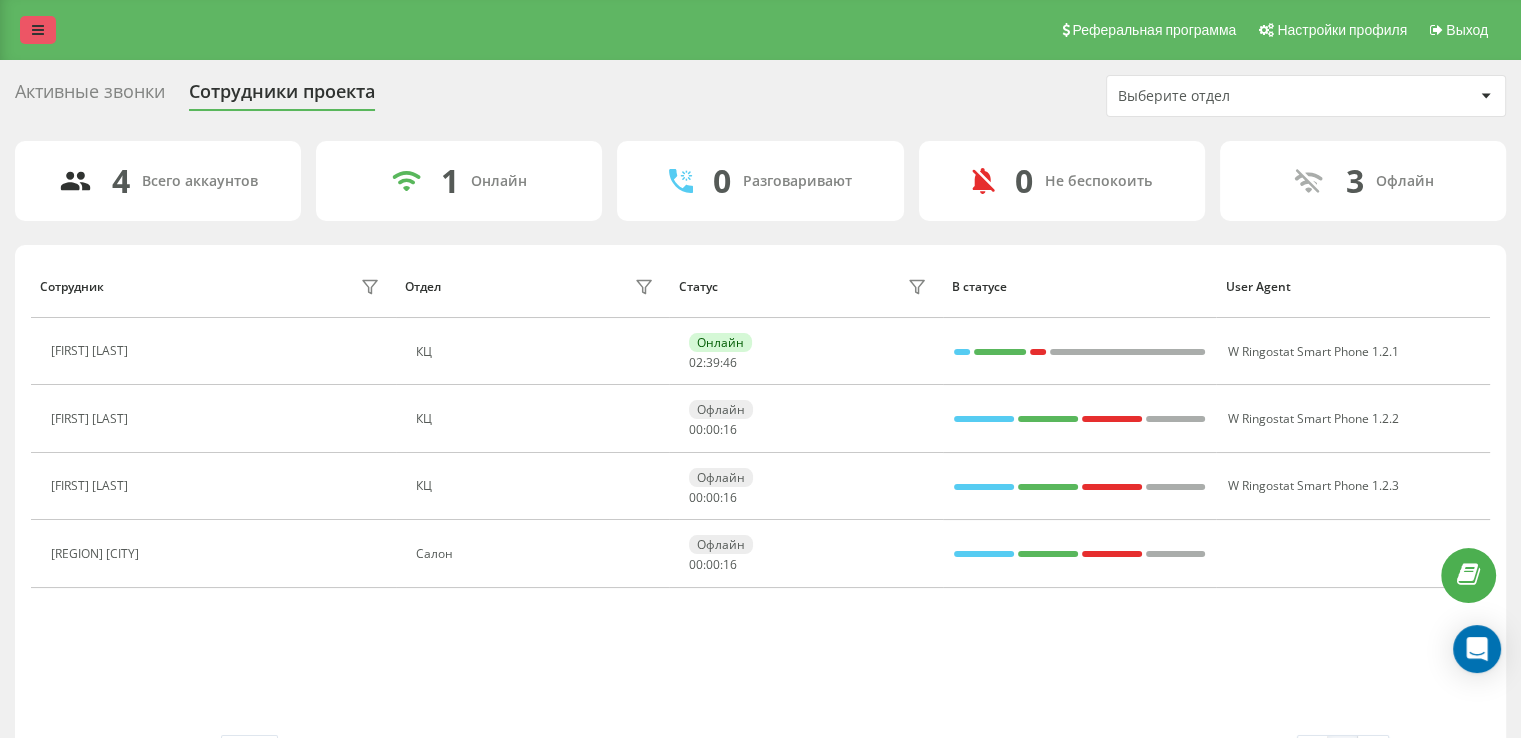click at bounding box center [38, 30] 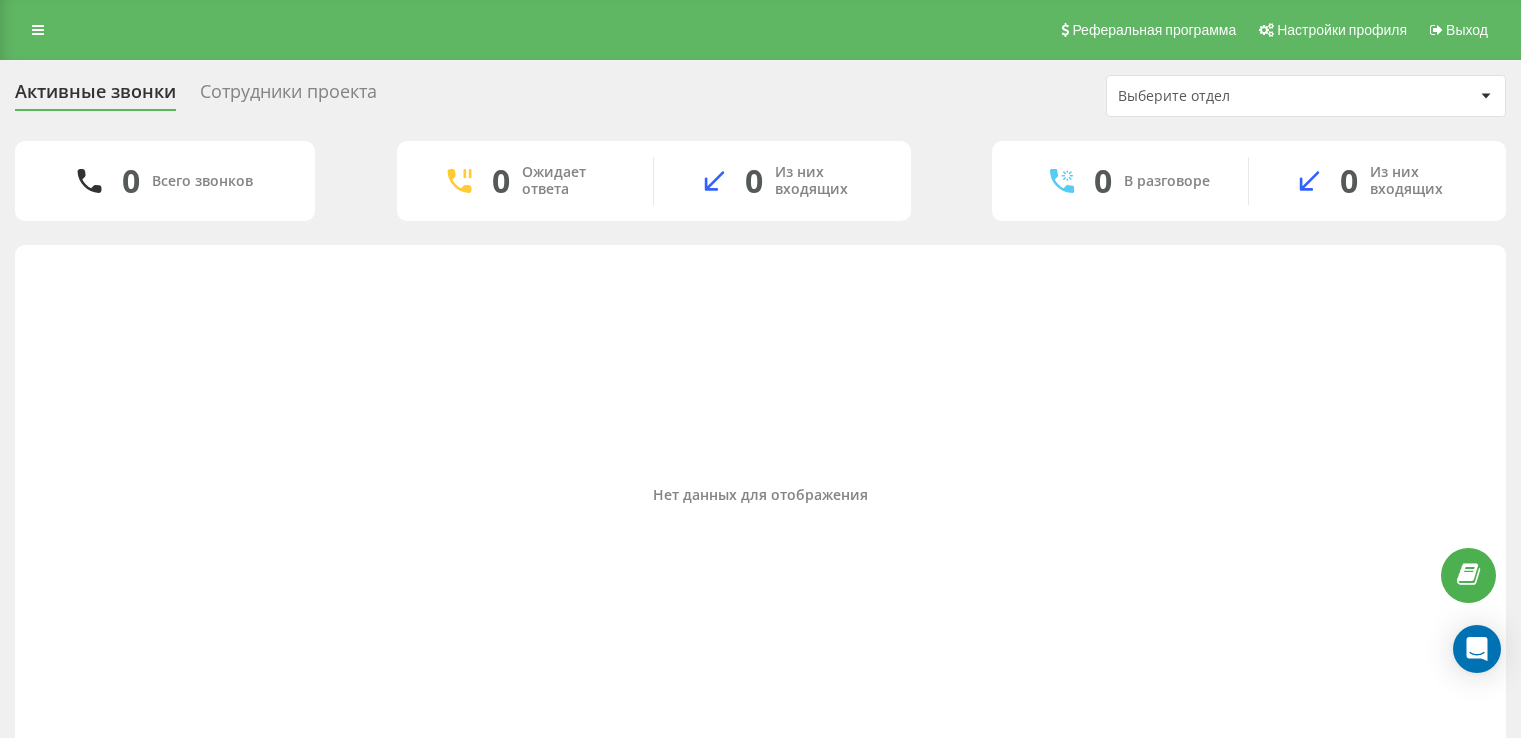 scroll, scrollTop: 0, scrollLeft: 0, axis: both 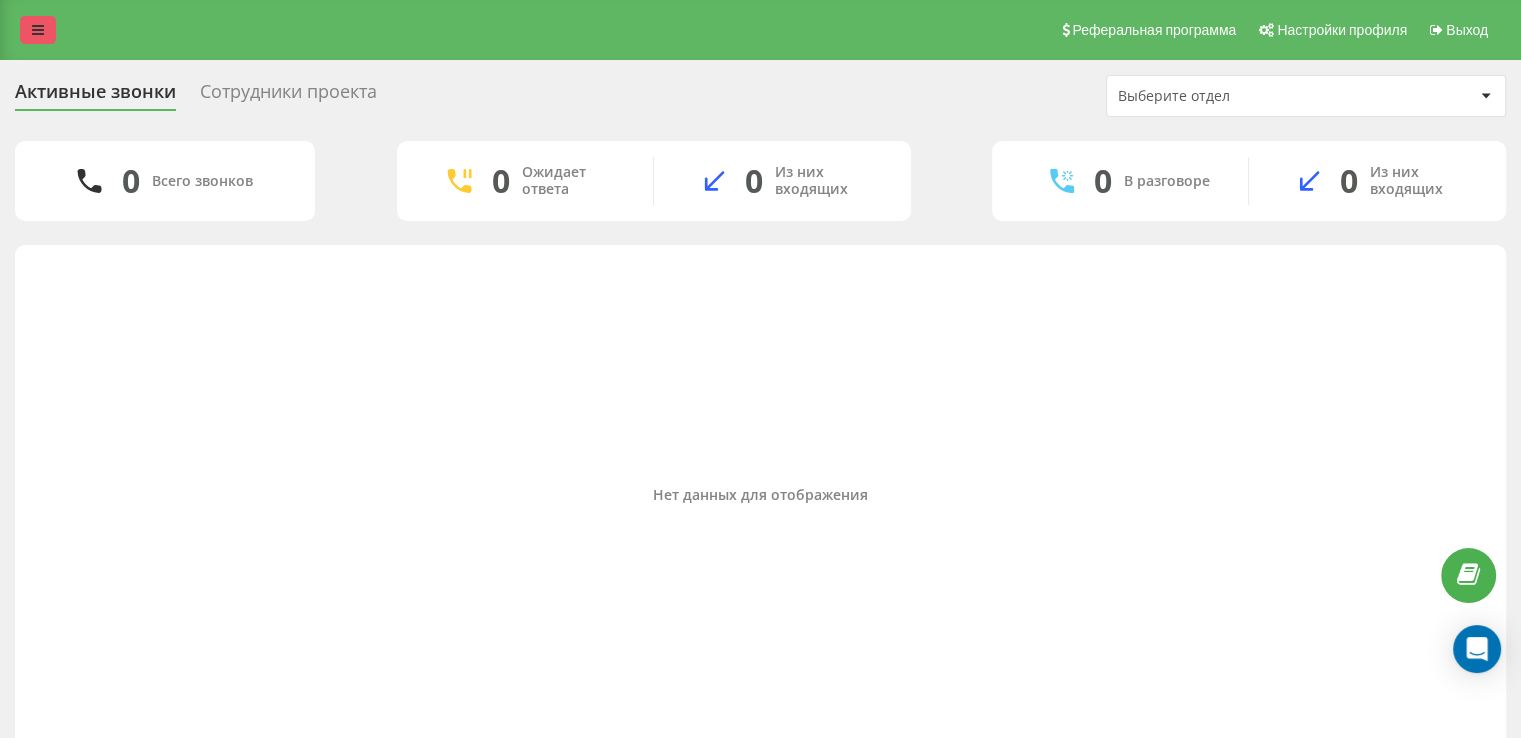 click at bounding box center [38, 30] 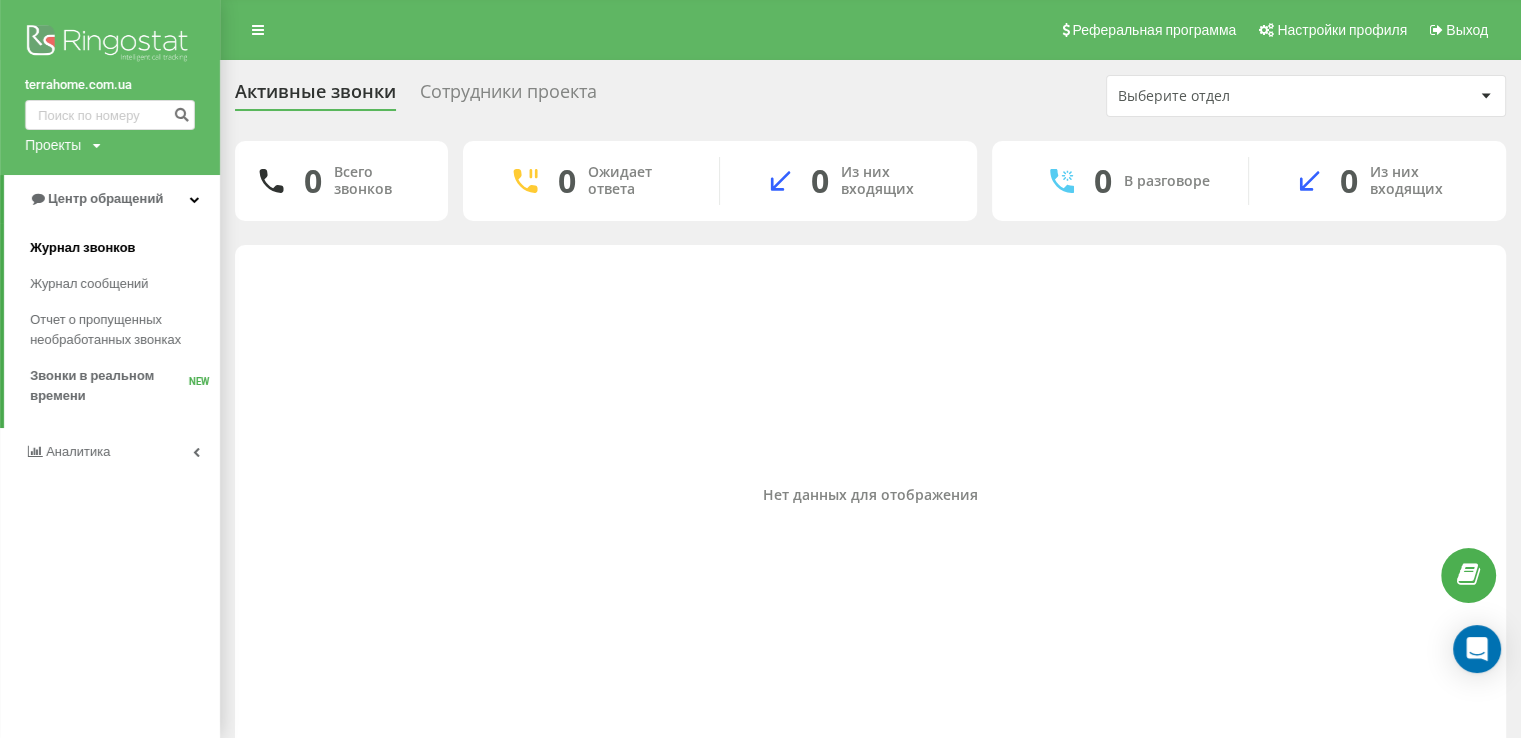 click on "Журнал звонков" at bounding box center (82, 248) 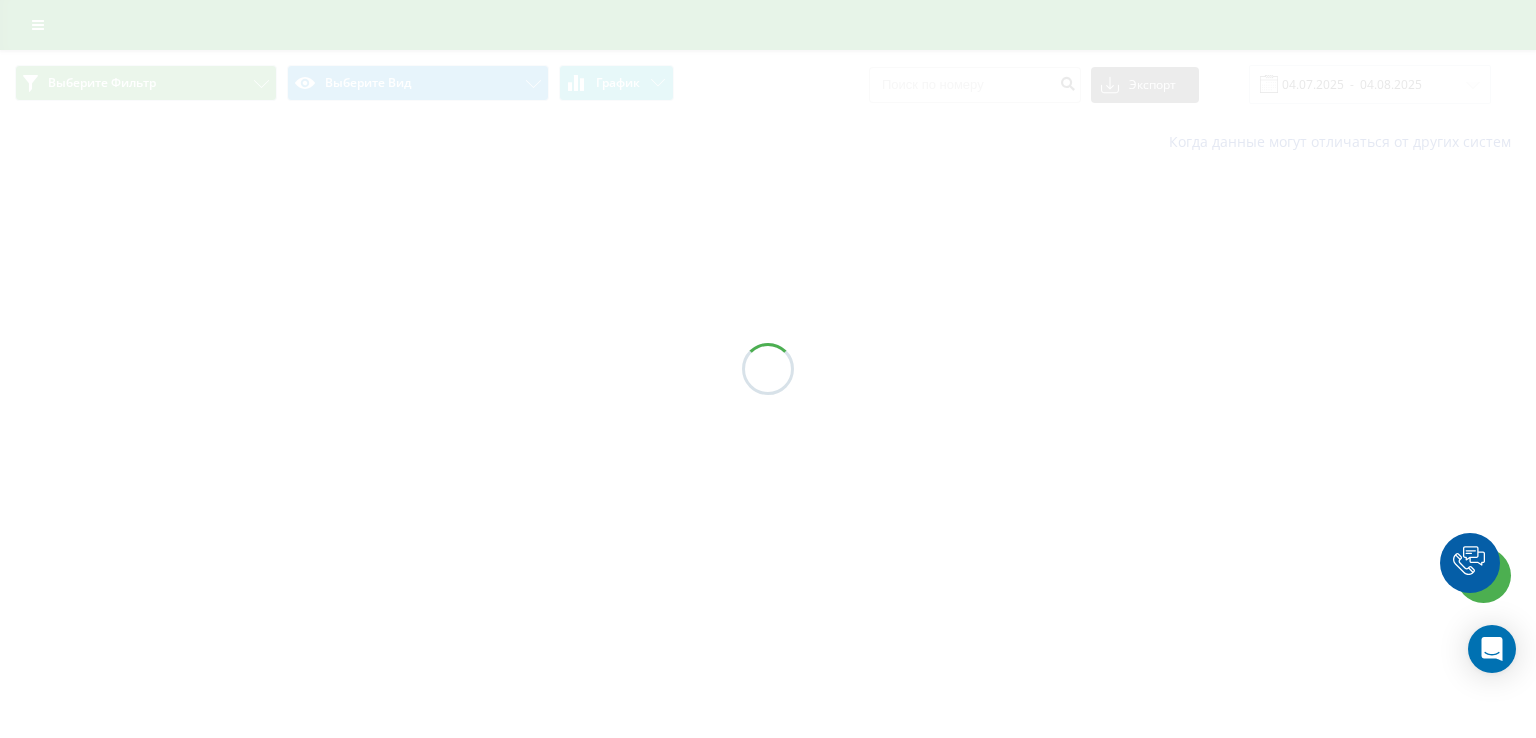 scroll, scrollTop: 0, scrollLeft: 0, axis: both 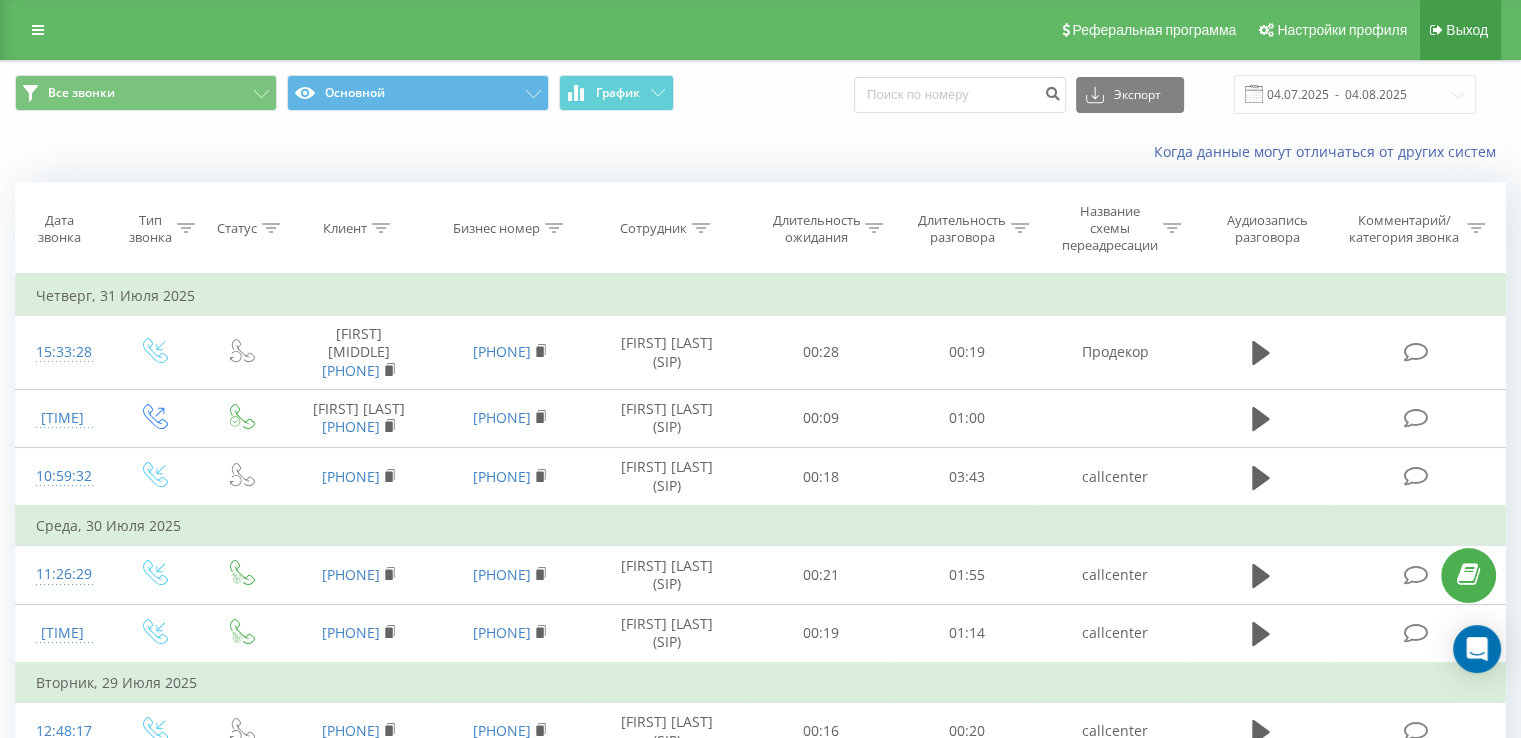 click on "Выход" at bounding box center (1467, 30) 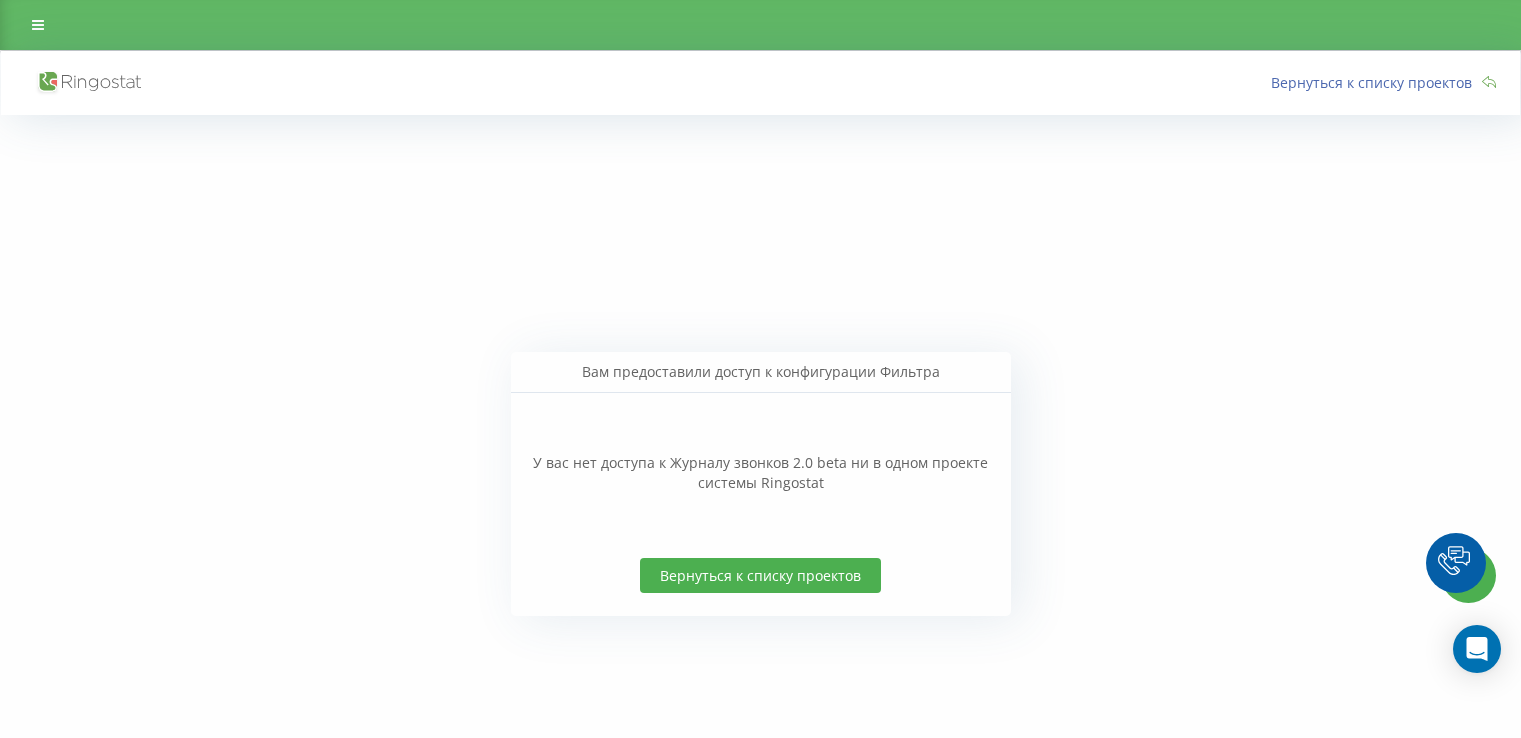 scroll, scrollTop: 0, scrollLeft: 0, axis: both 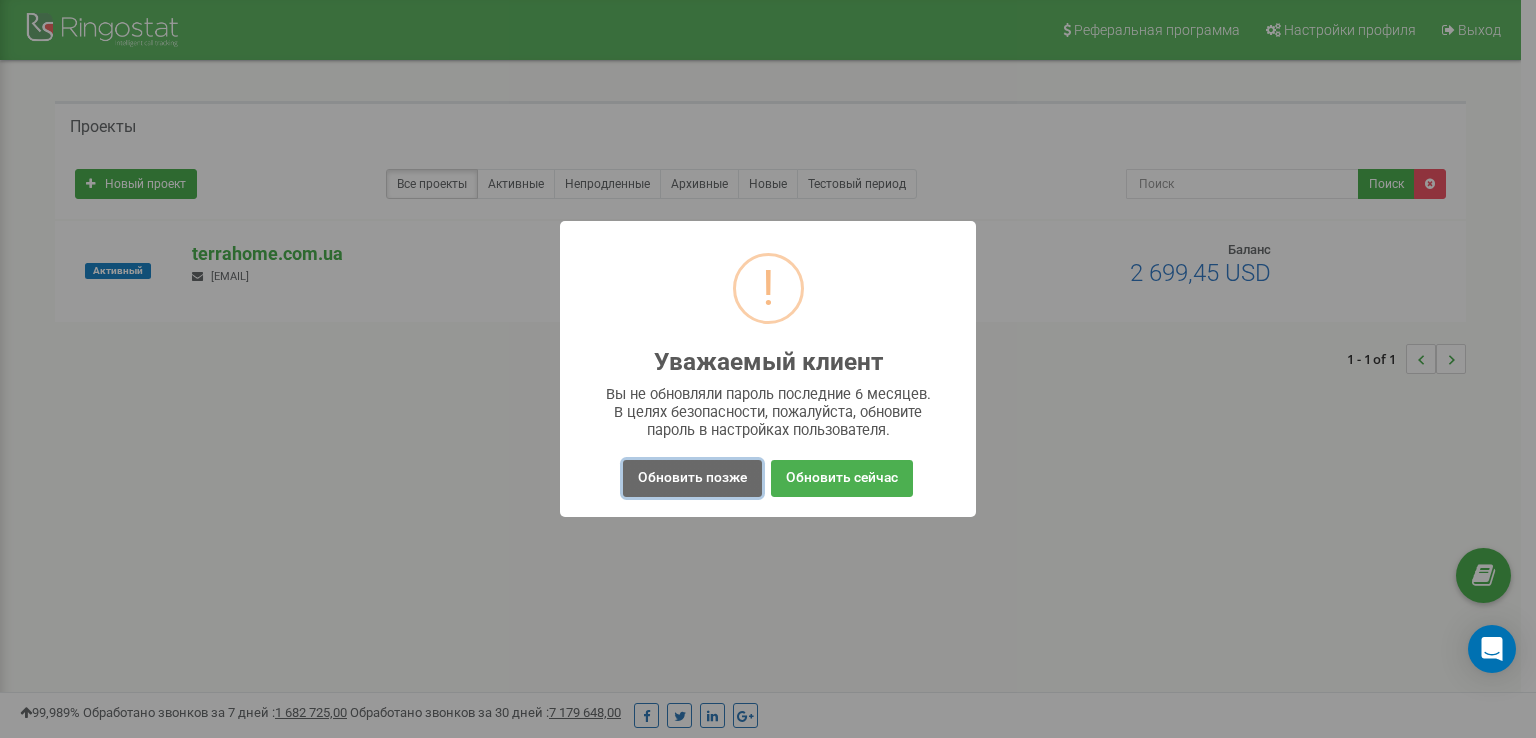 click on "Обновить позже" at bounding box center [692, 478] 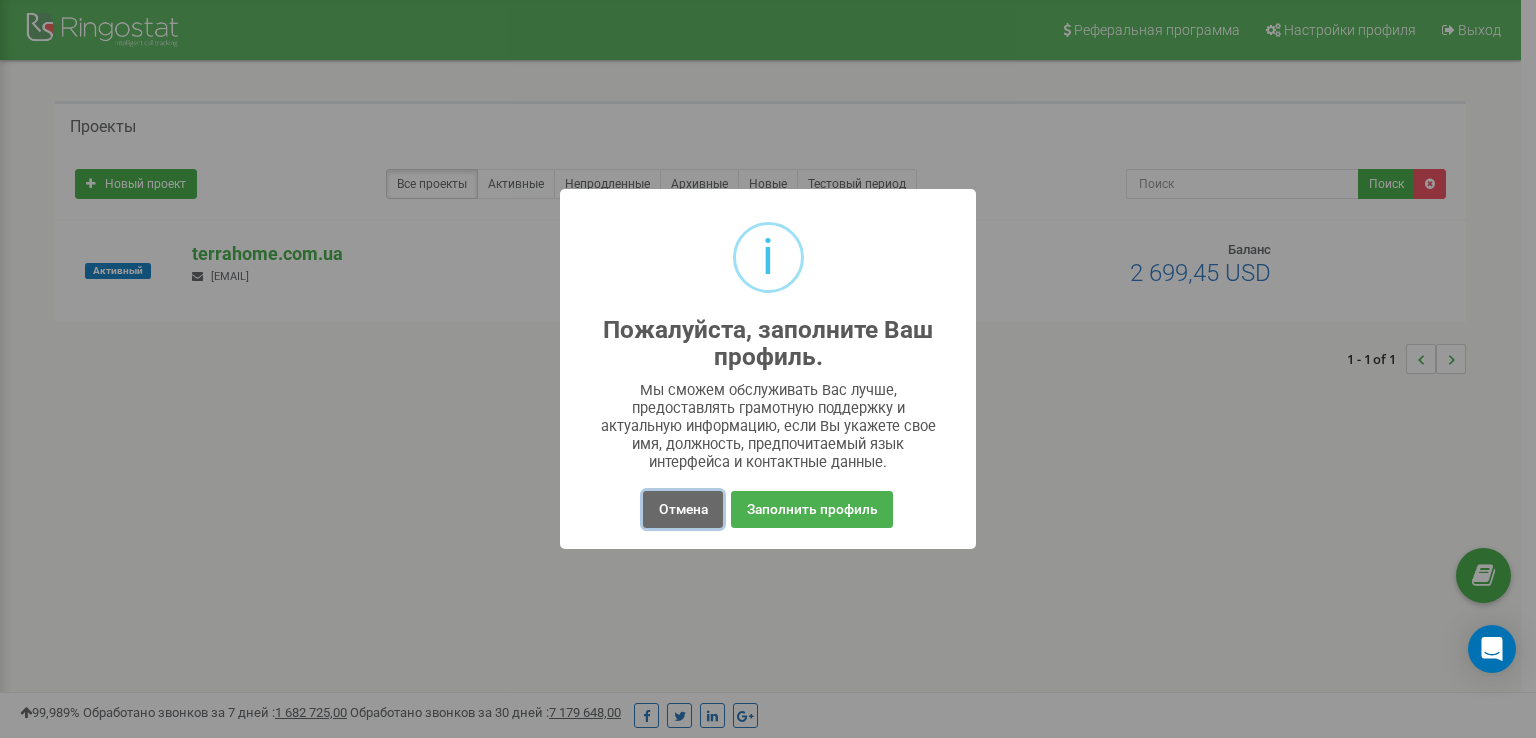 click on "Отмена" at bounding box center (682, 509) 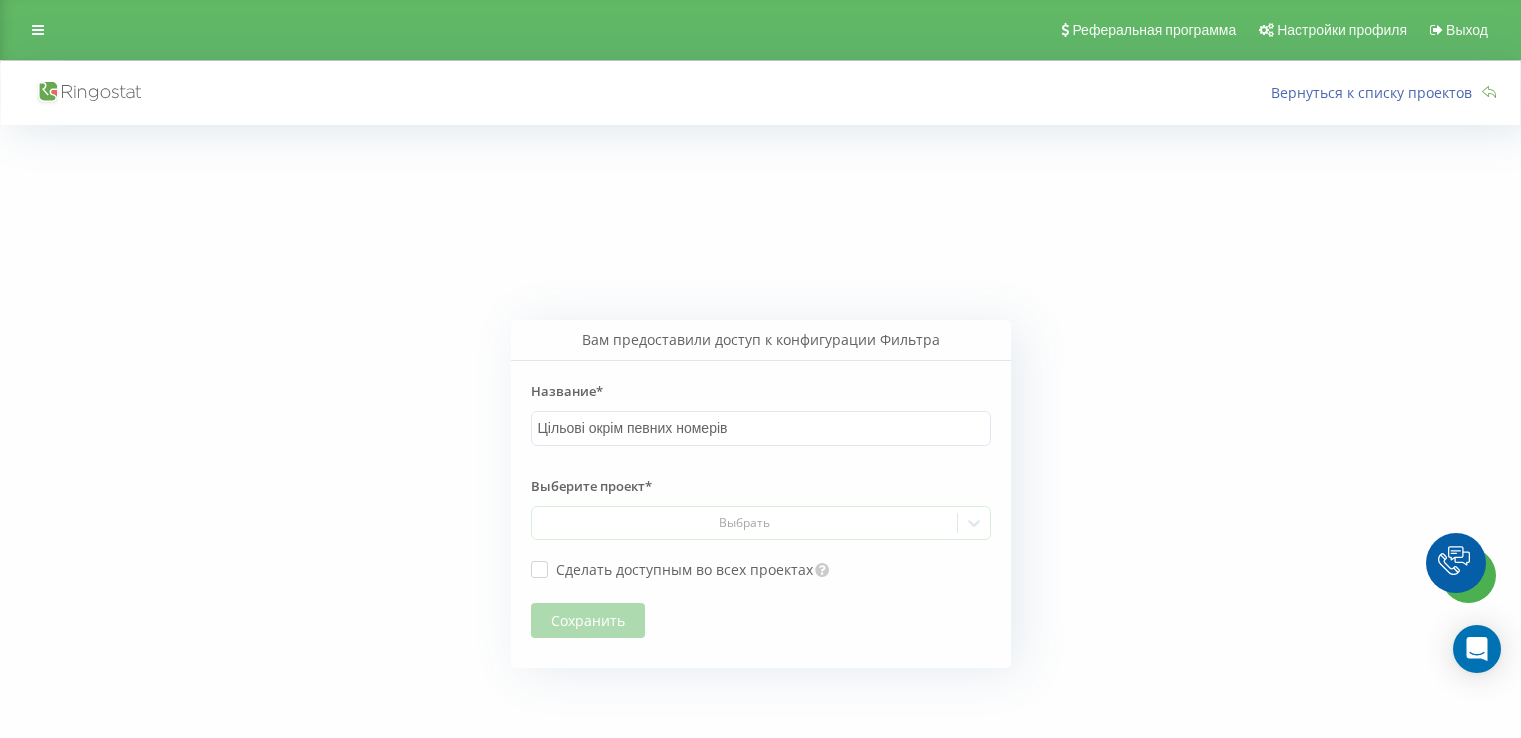 scroll, scrollTop: 0, scrollLeft: 0, axis: both 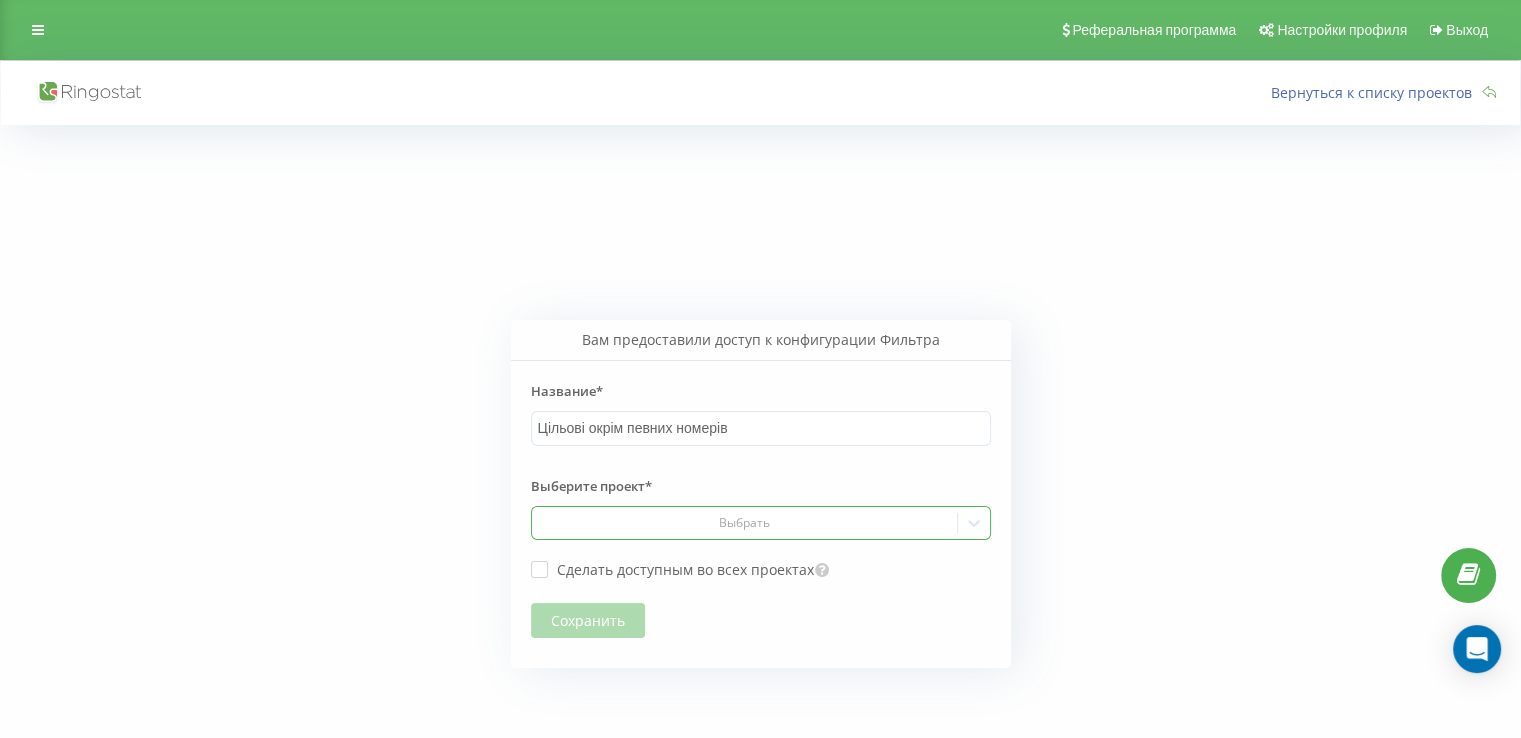 click 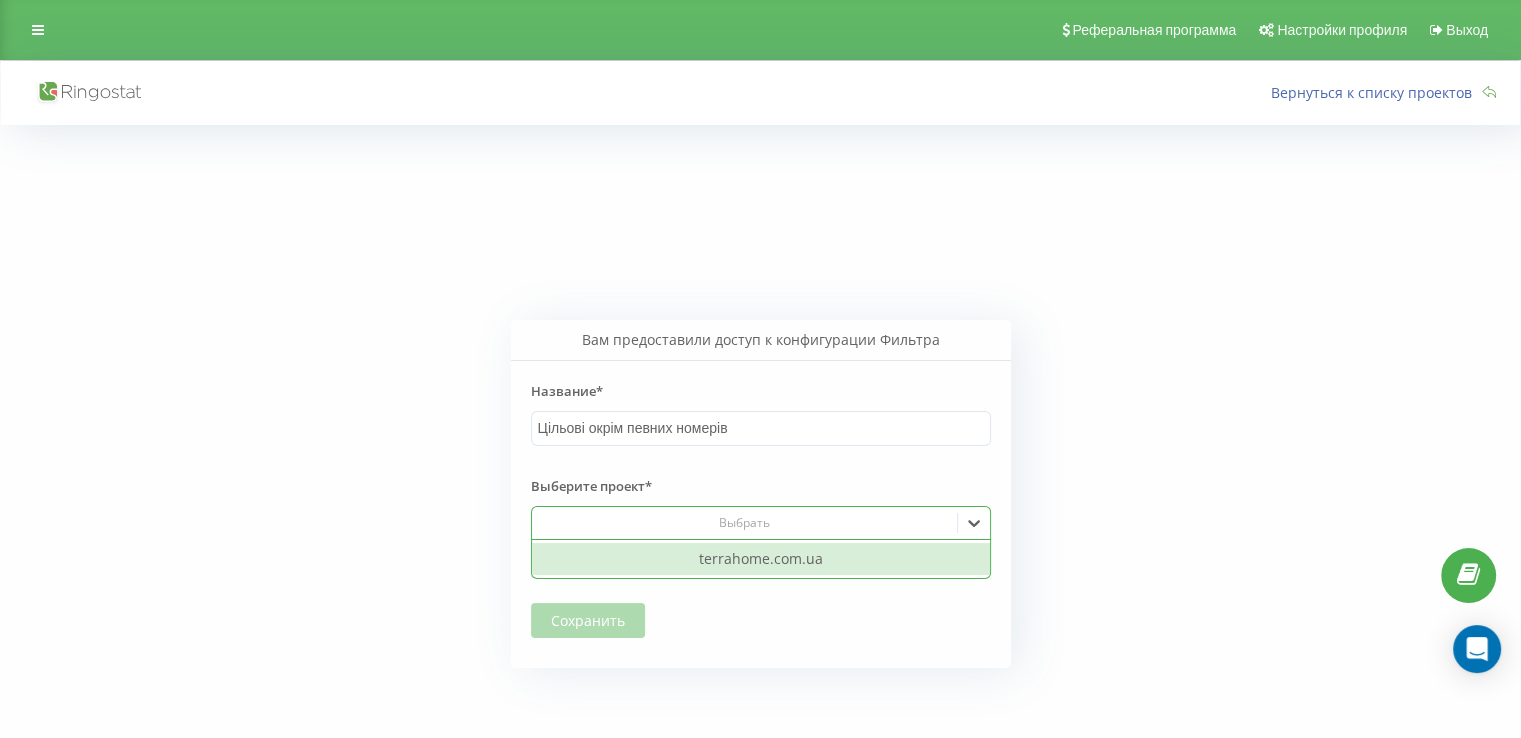 click on "terrahome.com.ua" at bounding box center (761, 559) 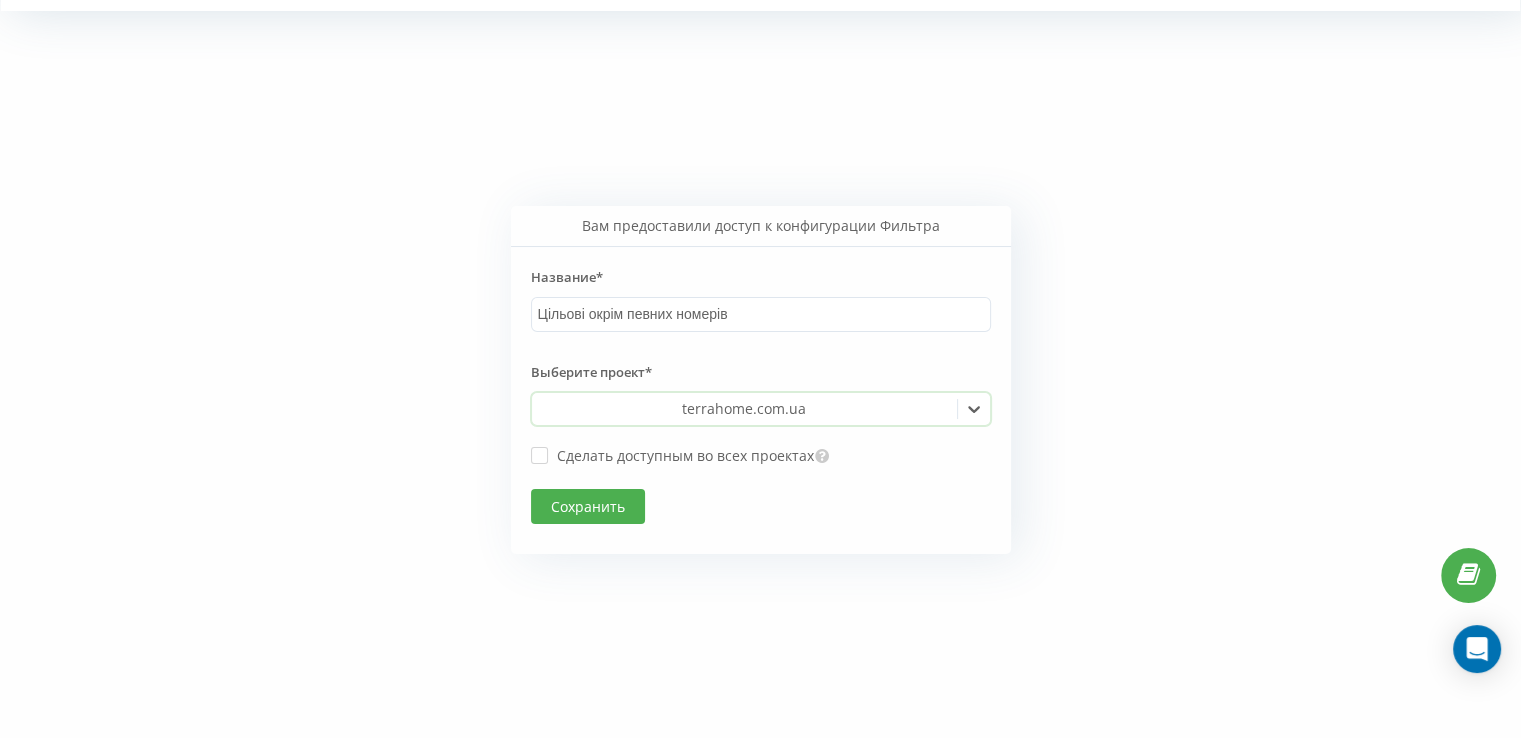 scroll, scrollTop: 126, scrollLeft: 0, axis: vertical 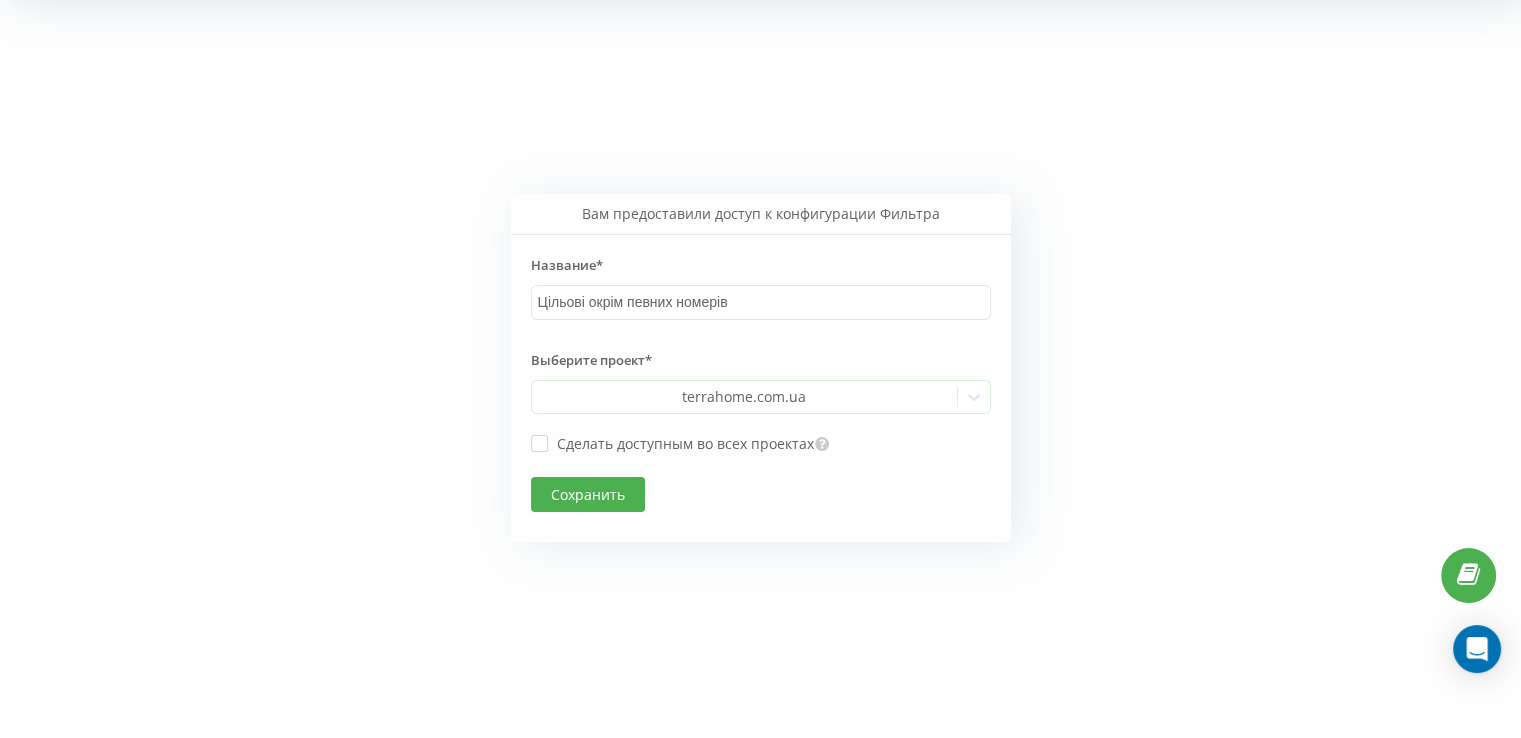 click on "Сохранить" at bounding box center [588, 494] 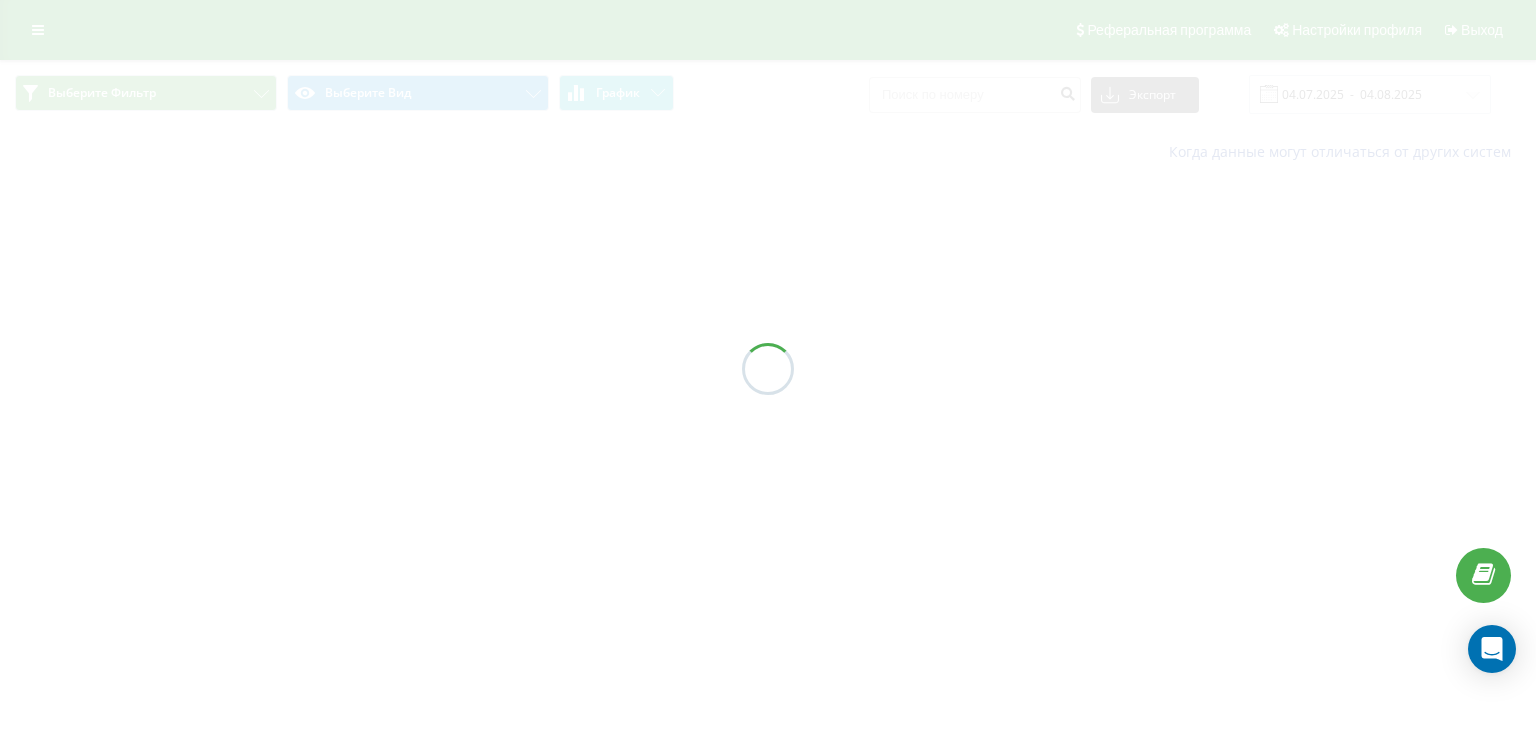 scroll, scrollTop: 0, scrollLeft: 0, axis: both 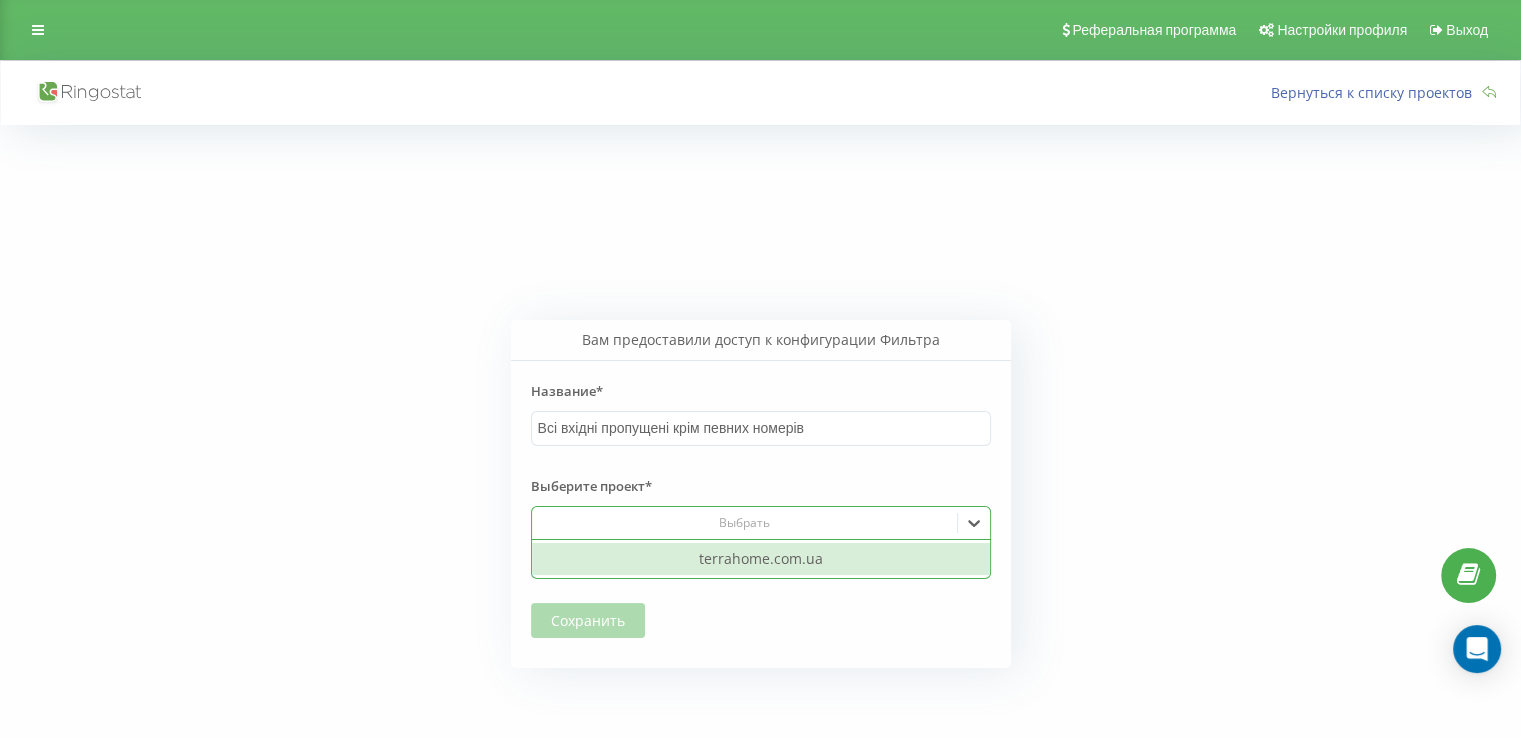 click on "Выбрать" at bounding box center (744, 523) 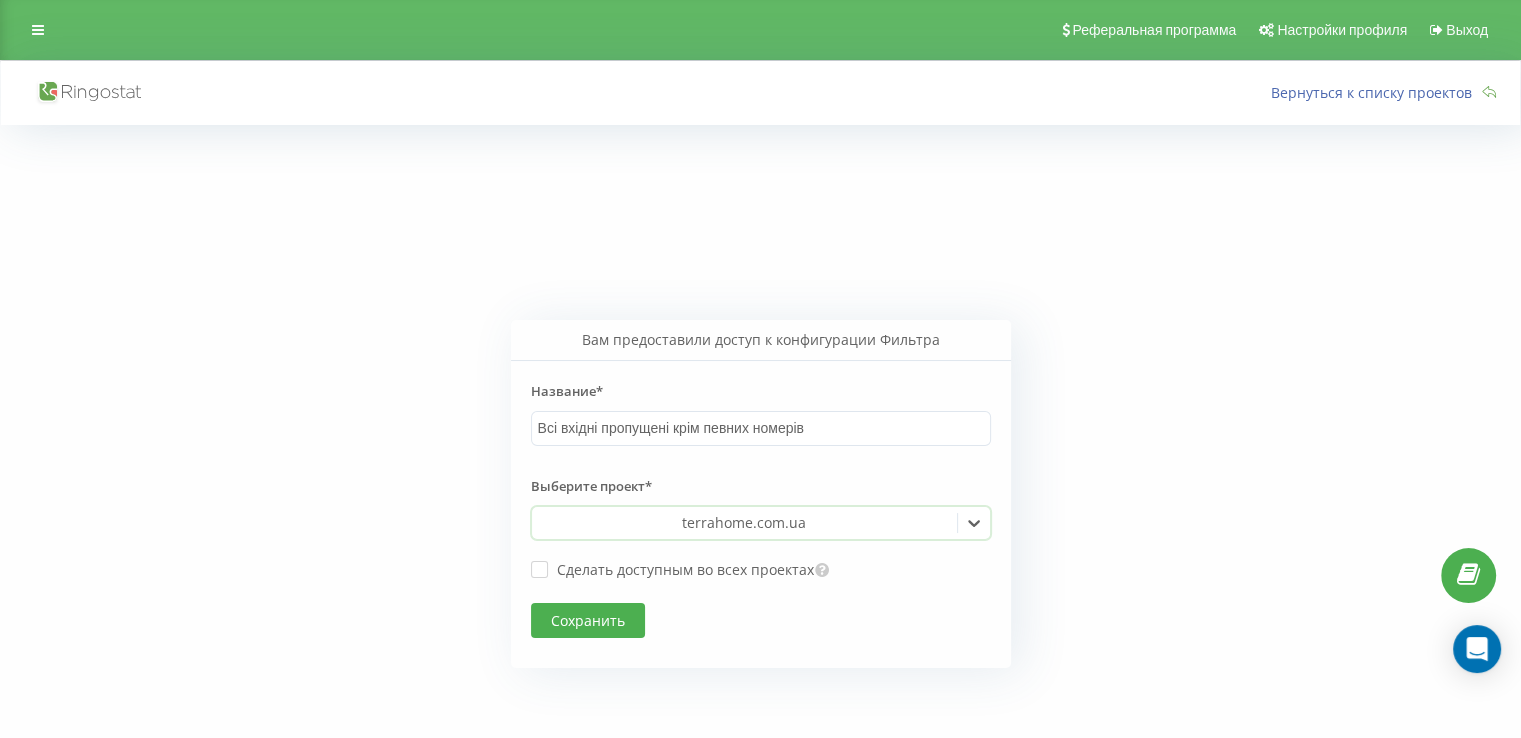 click on "Сохранить" at bounding box center [588, 620] 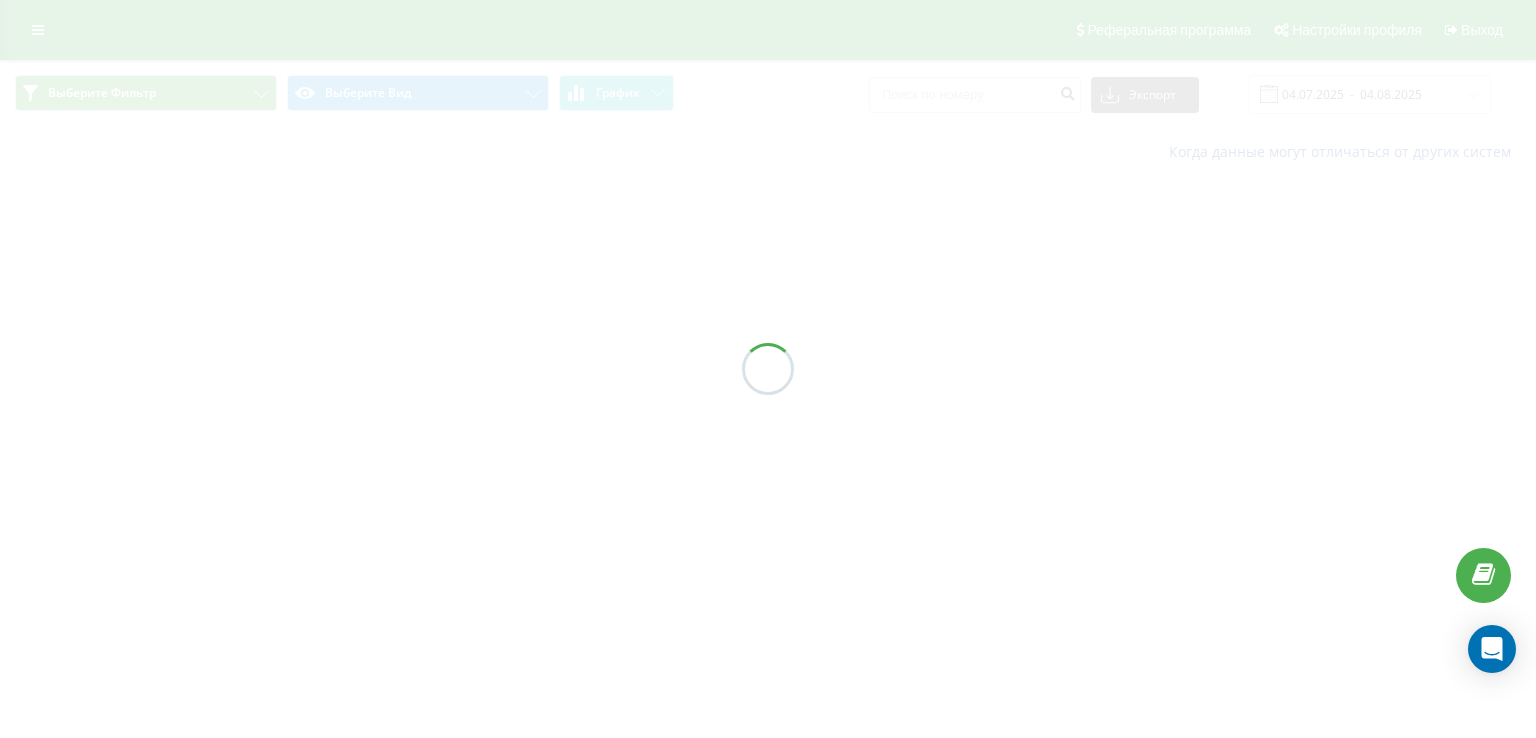 scroll, scrollTop: 0, scrollLeft: 0, axis: both 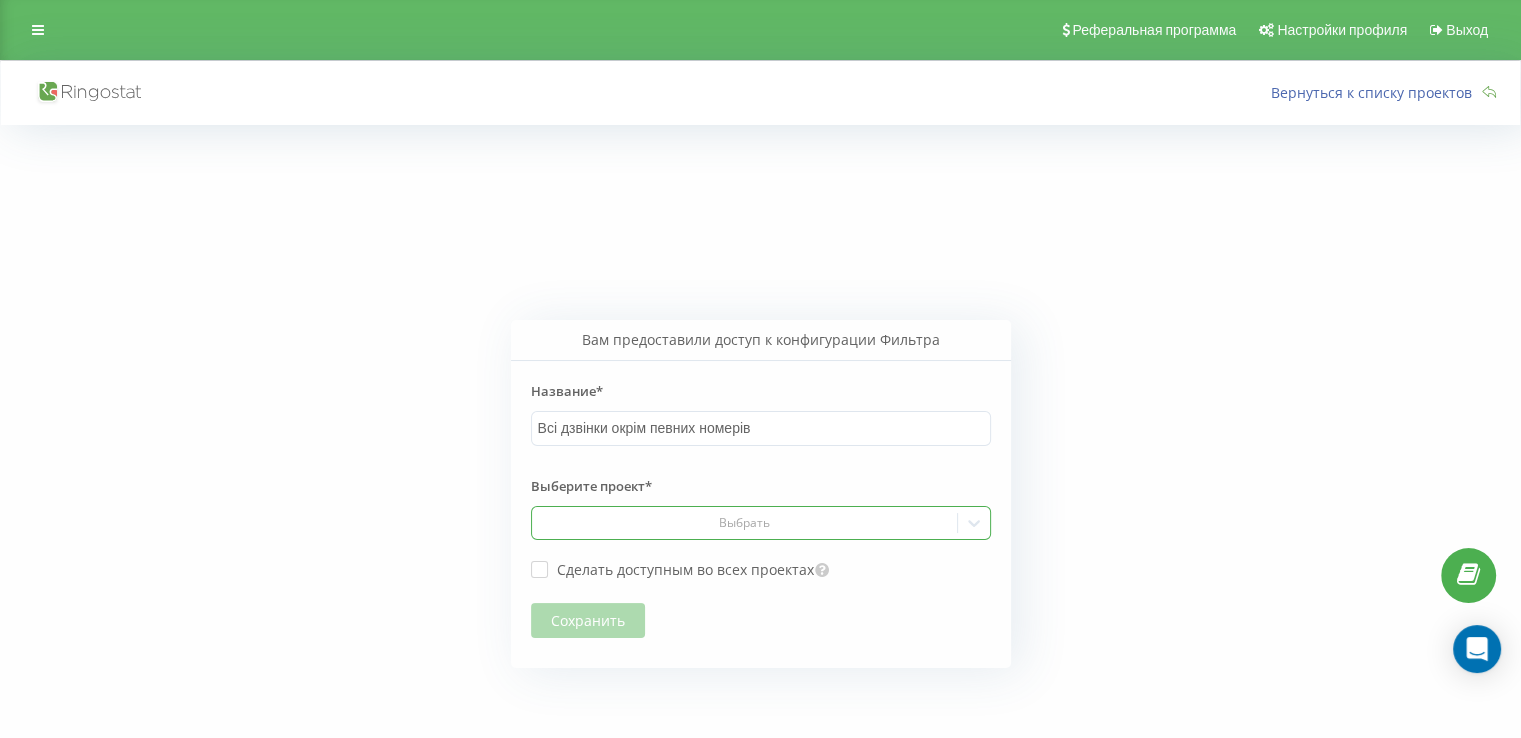 click on "Выбрать" at bounding box center (744, 523) 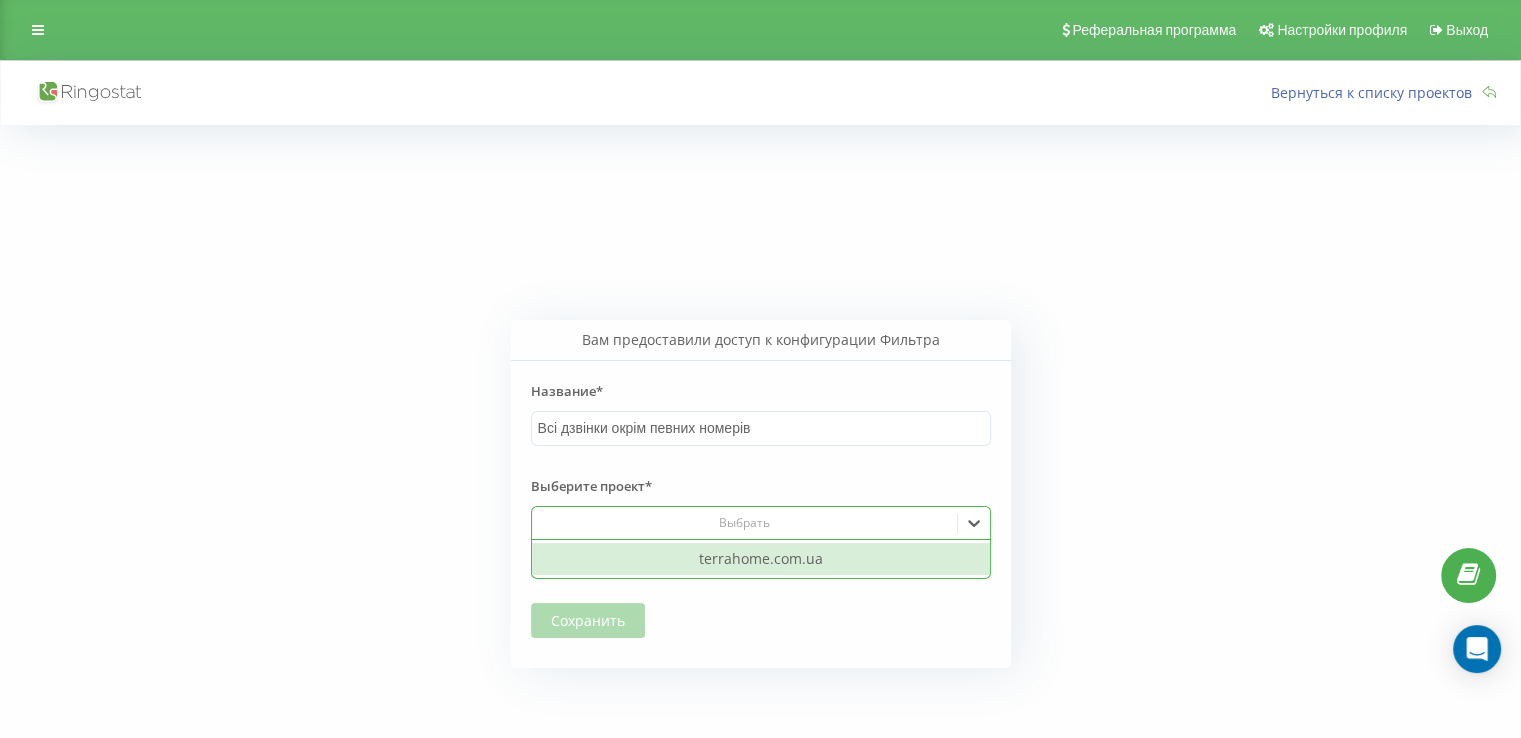 drag, startPoint x: 764, startPoint y: 555, endPoint x: 709, endPoint y: 581, distance: 60.835846 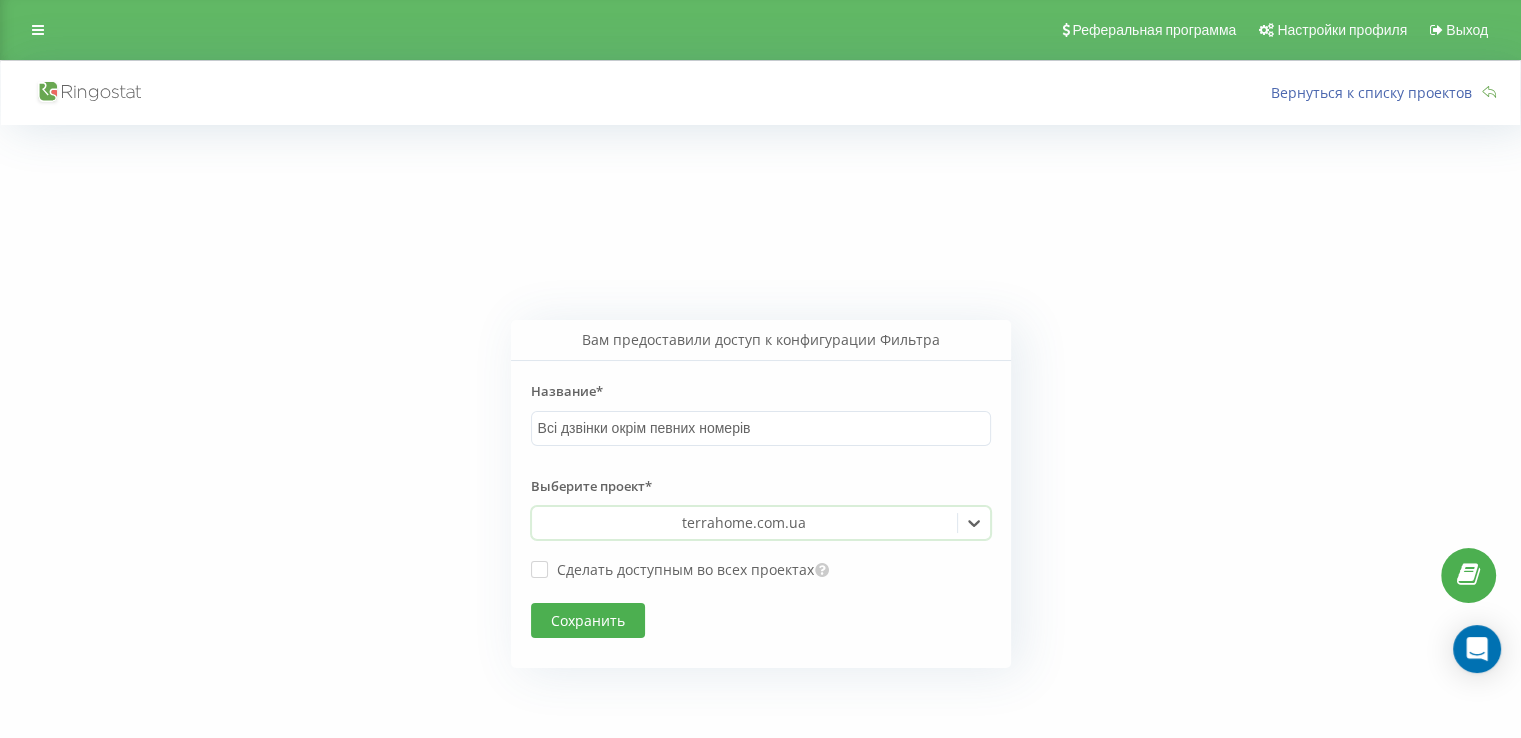 click on "Сохранить" at bounding box center (588, 620) 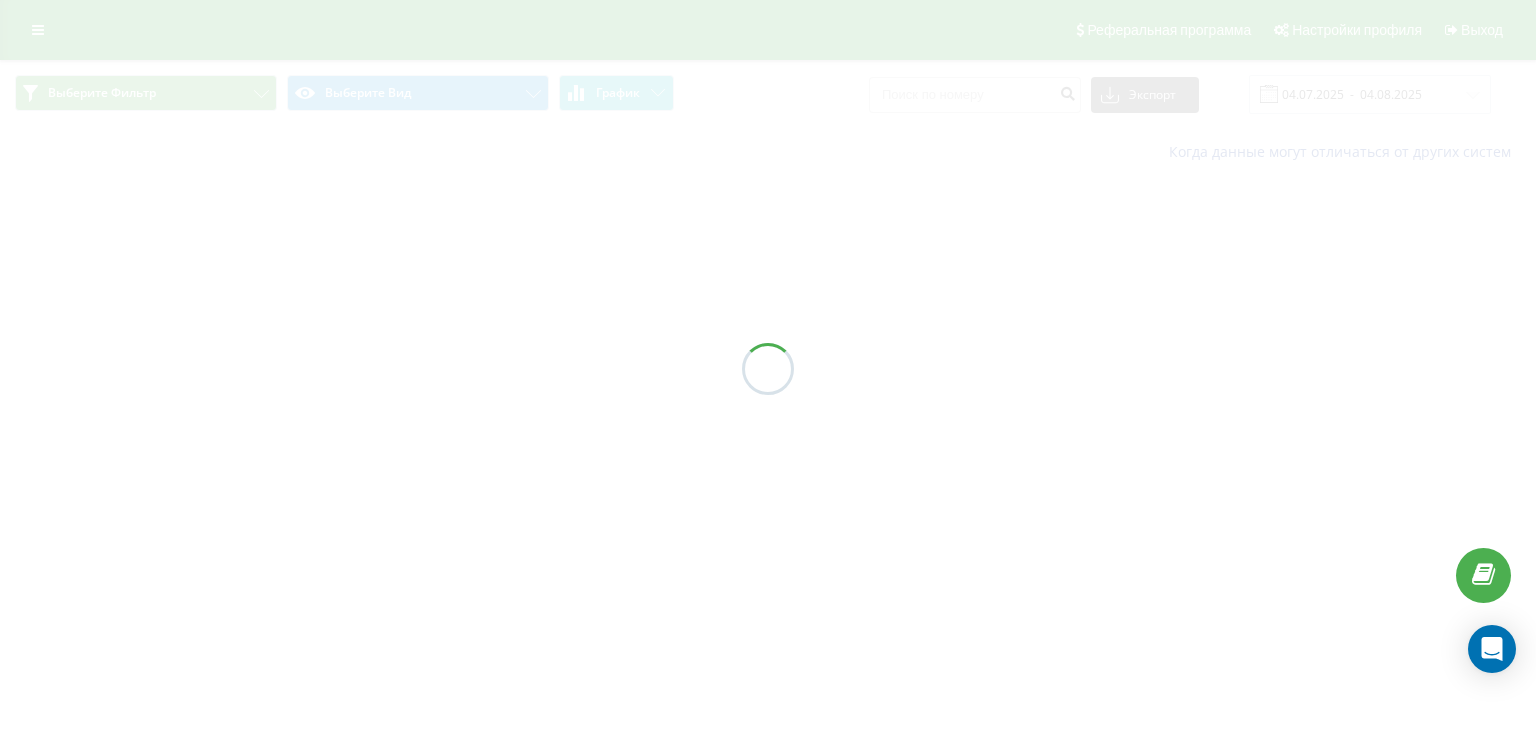 scroll, scrollTop: 0, scrollLeft: 0, axis: both 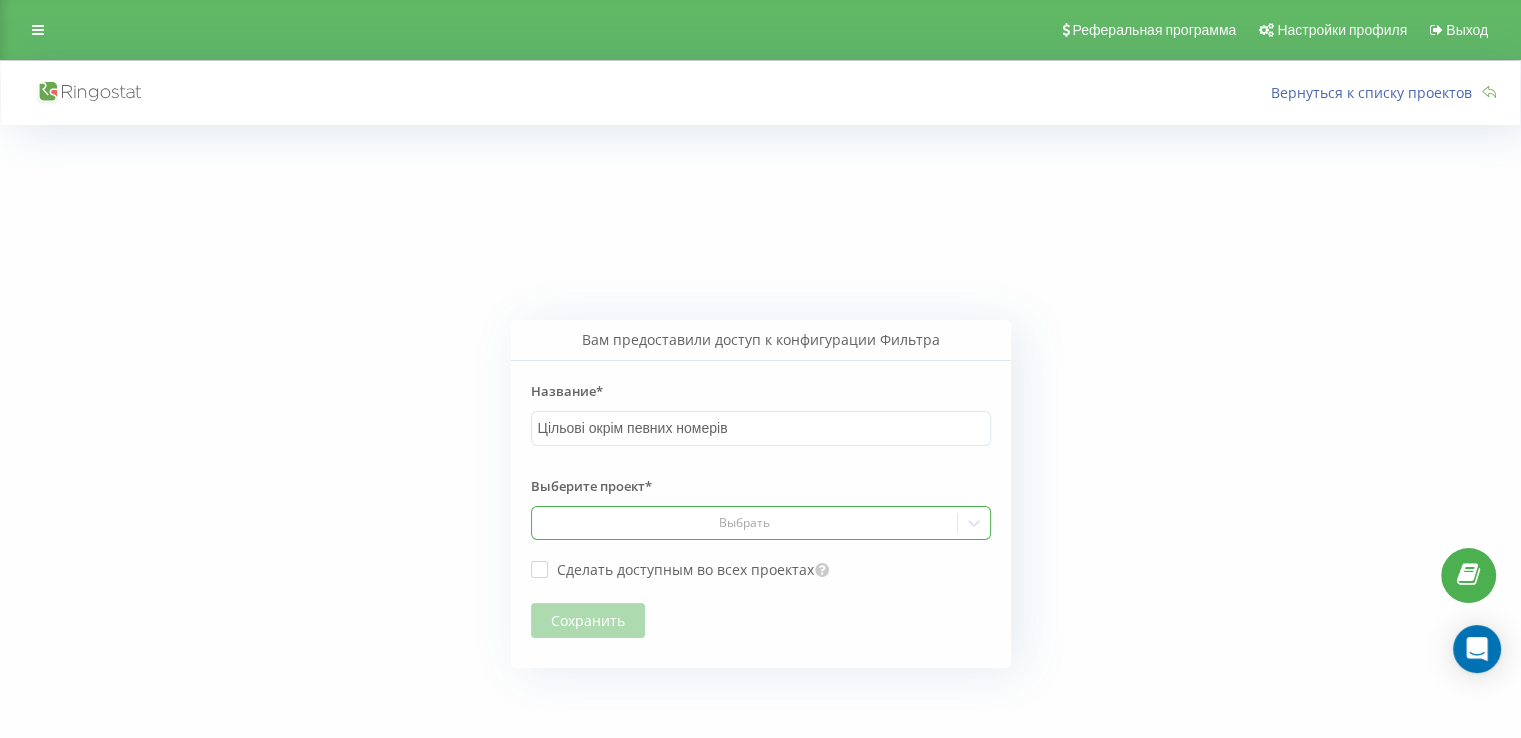 click on "Выбрать" at bounding box center (744, 523) 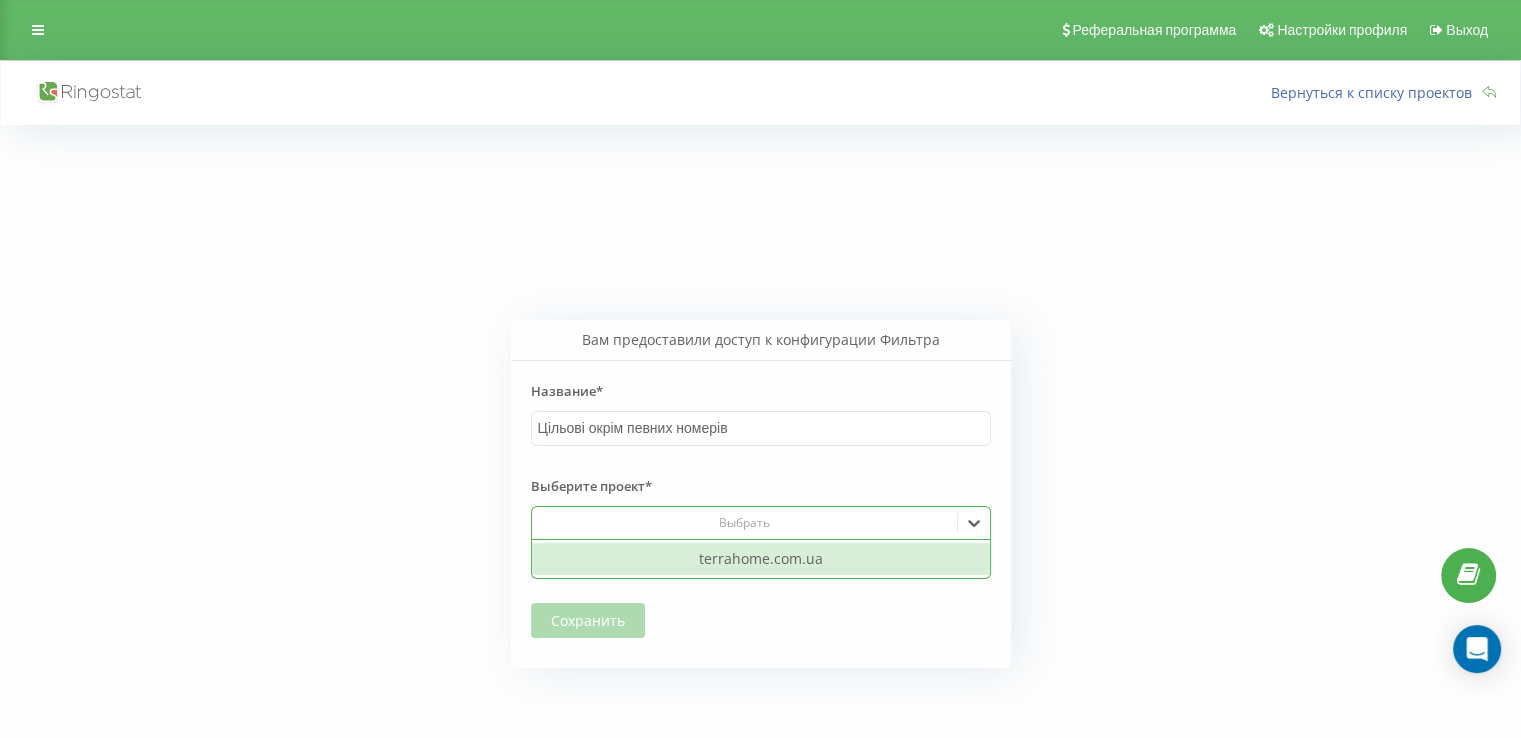 click on "terrahome.com.ua" at bounding box center [761, 559] 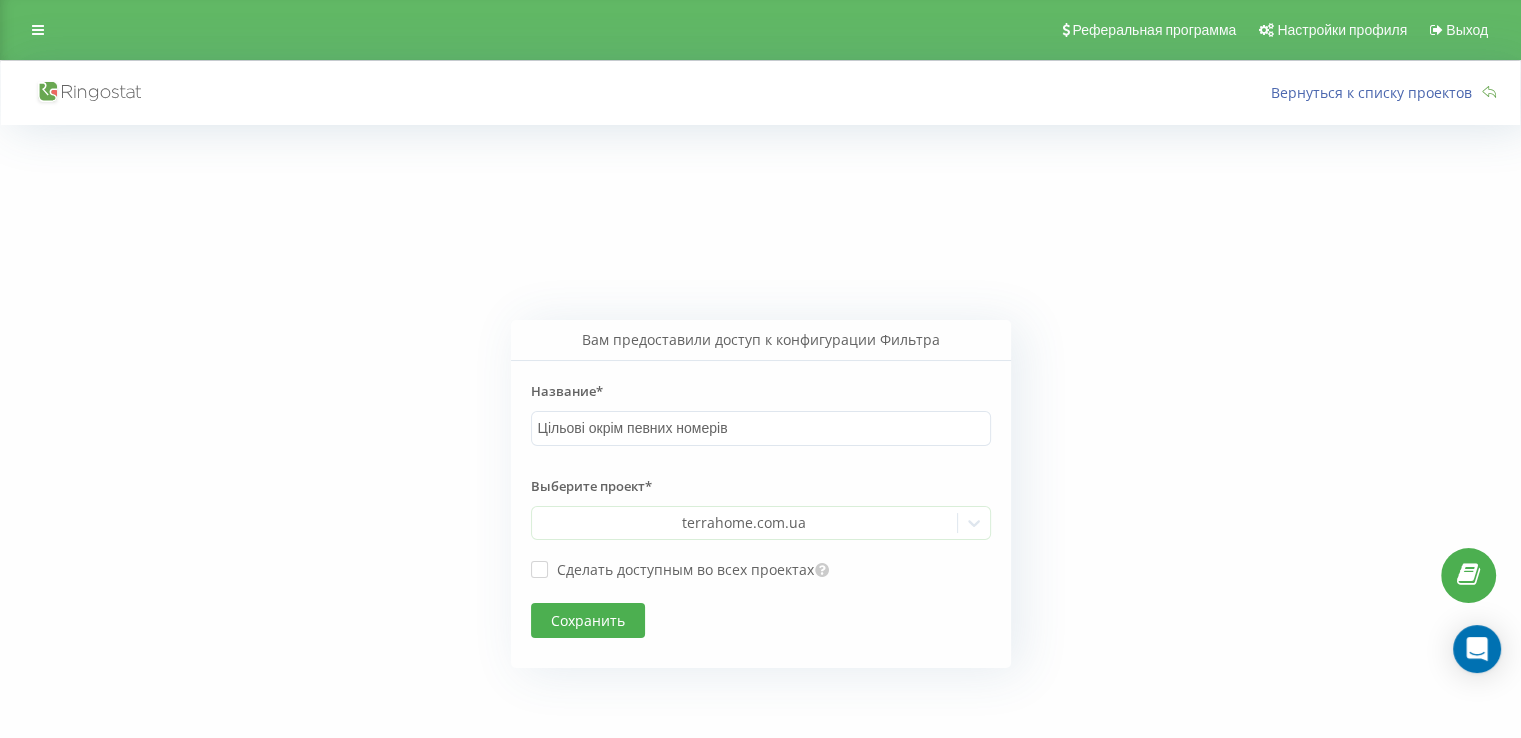 click on "Сохранить" at bounding box center [588, 620] 